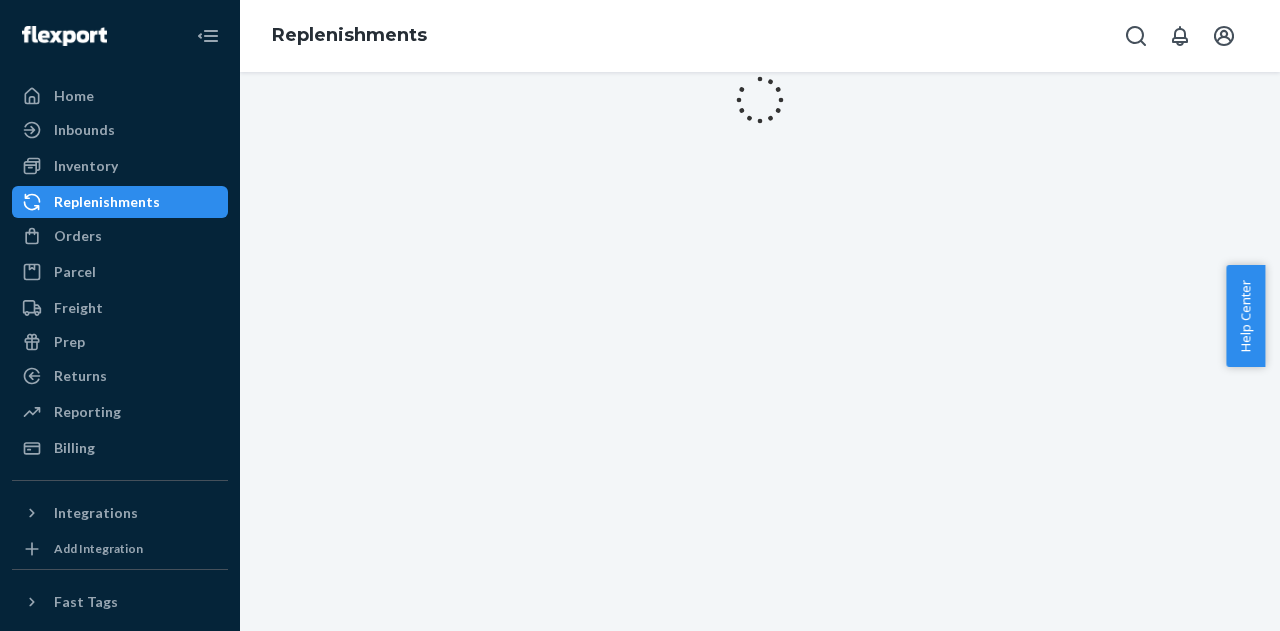 scroll, scrollTop: 0, scrollLeft: 0, axis: both 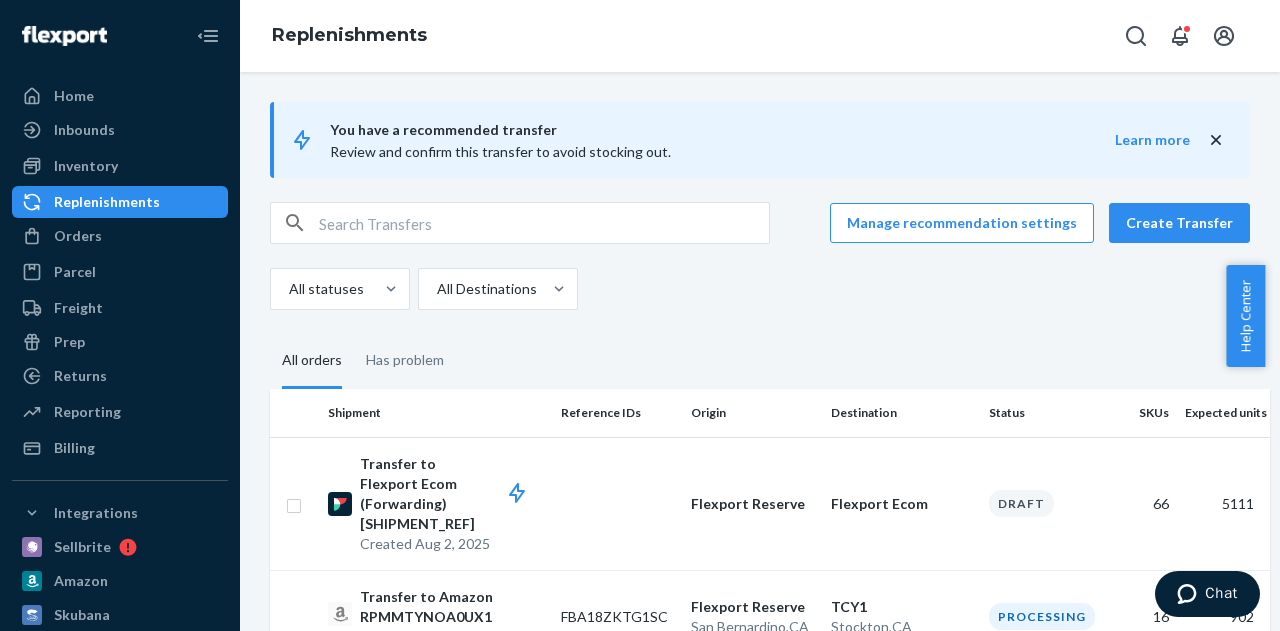 click on "You have a recommended transfer Review and confirm this transfer to avoid stocking out. Learn more Manage recommendation settings Create Transfer All statuses All Destinations All orders Has problem Shipment Reference IDs Origin Destination Status SKUs Expected units Transfer to Flexport Ecom (Forwarding) [SHIPMENT_REF] Created Aug 2, 2025 Flexport Reserve Flexport Ecom Draft 66 5111 Transfer to Amazon [SHIPMENT_REF] Created Jul 30, 2025 [SHIPMENT_REF] Flexport Reserve [CITY] , [STATE] [WAREHOUSE_CODE] [CITY] , [STATE] Processing 16 902 Transfer to Amazon [SHIPMENT_REF] Created Jul 29, 2025 [SHIPMENT_REF] Flexport Reserve [CITY] , [STATE] [WAREHOUSE_CODE] [CITY] , [STATE] Processing 69 3135 Transfer to Amazon [SHIPMENT_REF] Created Jul 29, 2025 [SHIPMENT_REF] Flexport Reserve [CITY] , [STATE] [WAREHOUSE_CODE] [CITY] , [STATE] Processing 71 2648 Transfer to Amazon [SHIPMENT_REF] Created Jul 29, 2025 [SHIPMENT_REF] Flexport Reserve [CITY] , [STATE] [WAREHOUSE_CODE] [CITY] , [STATE] Ready to ship 9 204 Transfer to Amazon [SHIPMENT_REF] Created Jul 29, 2025 , [STATE]" at bounding box center [760, 5044] 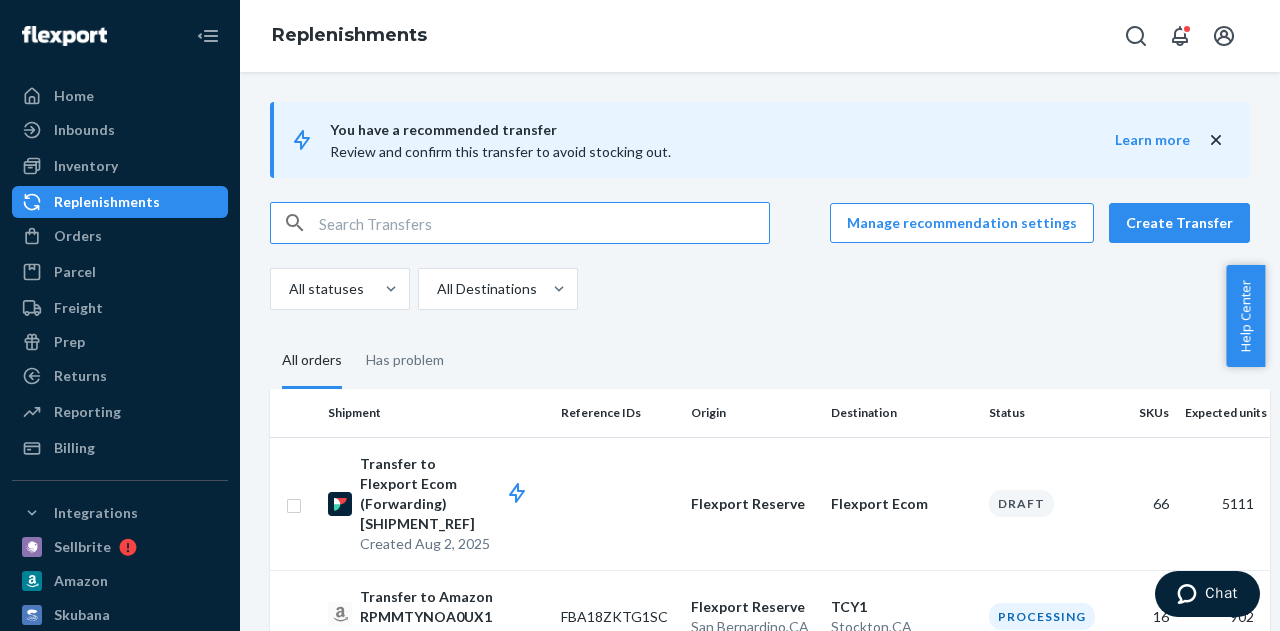 click at bounding box center (544, 223) 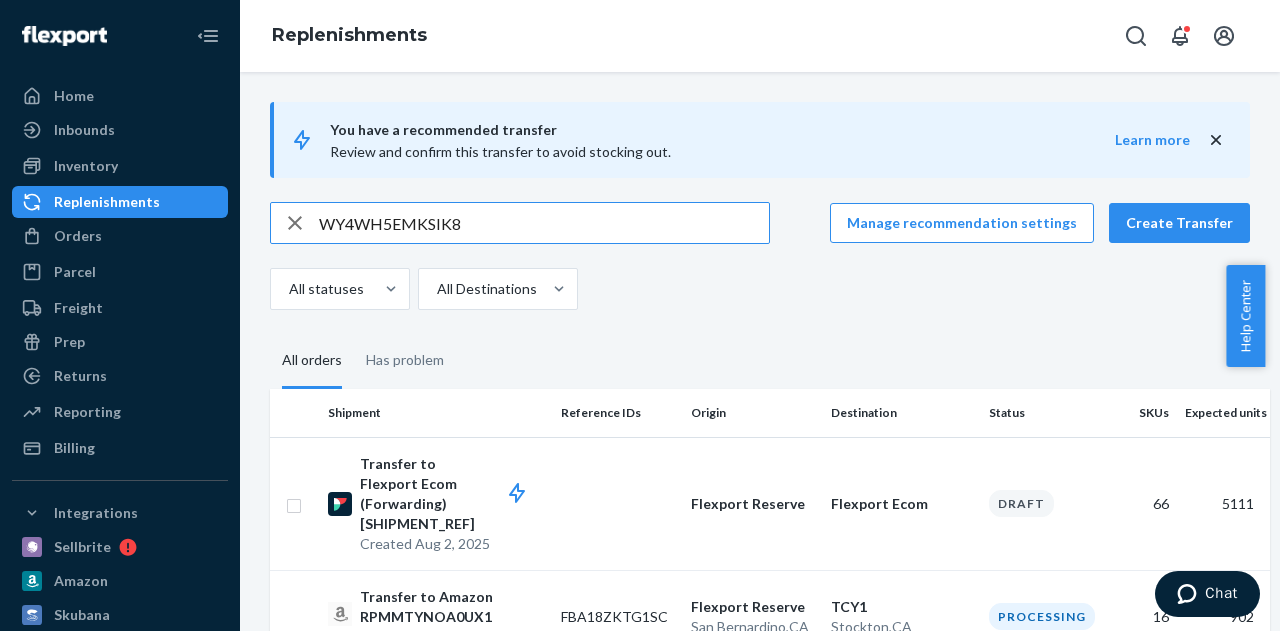 type on "WY4WH5EMKSIK8" 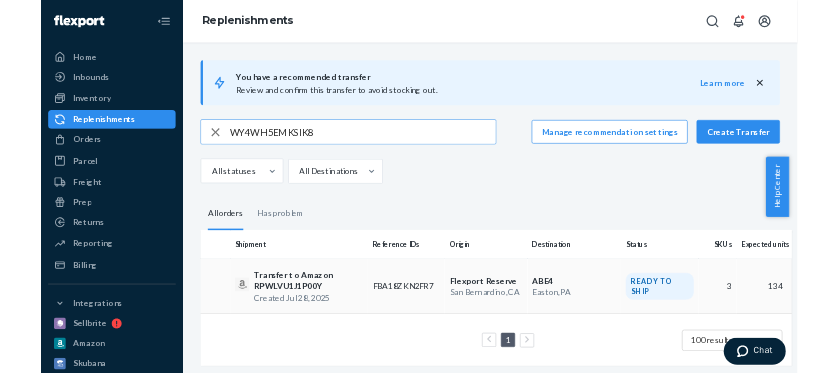 scroll, scrollTop: 20, scrollLeft: 0, axis: vertical 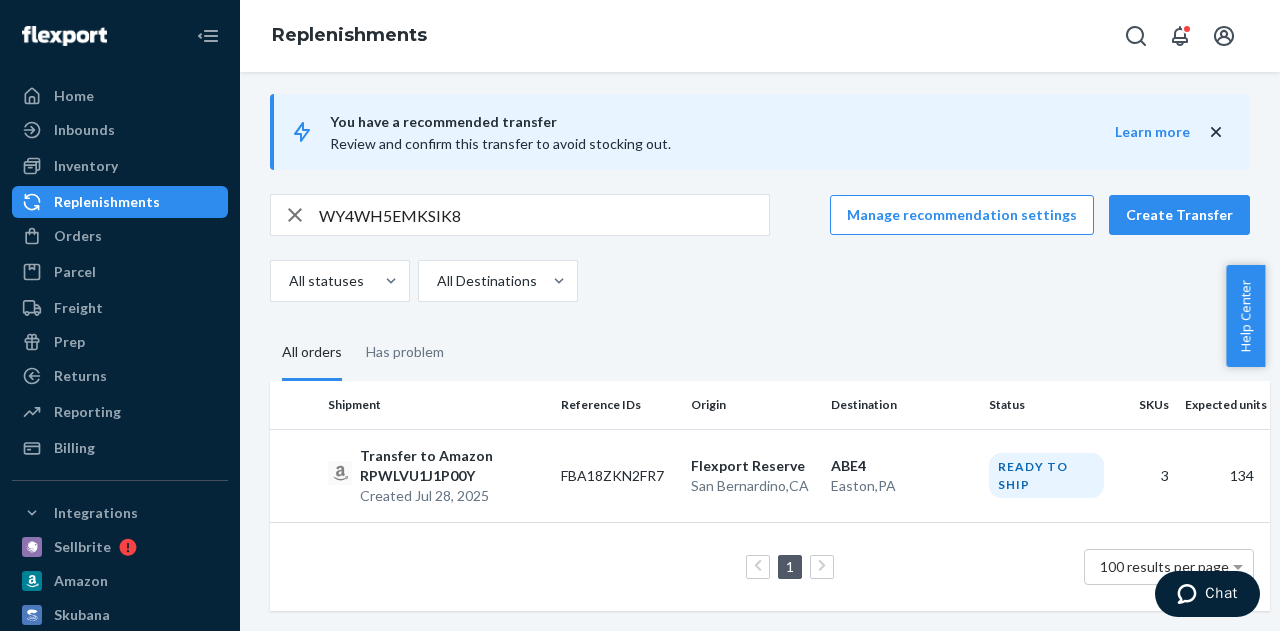 click on "All orders Has problem" at bounding box center (760, 353) 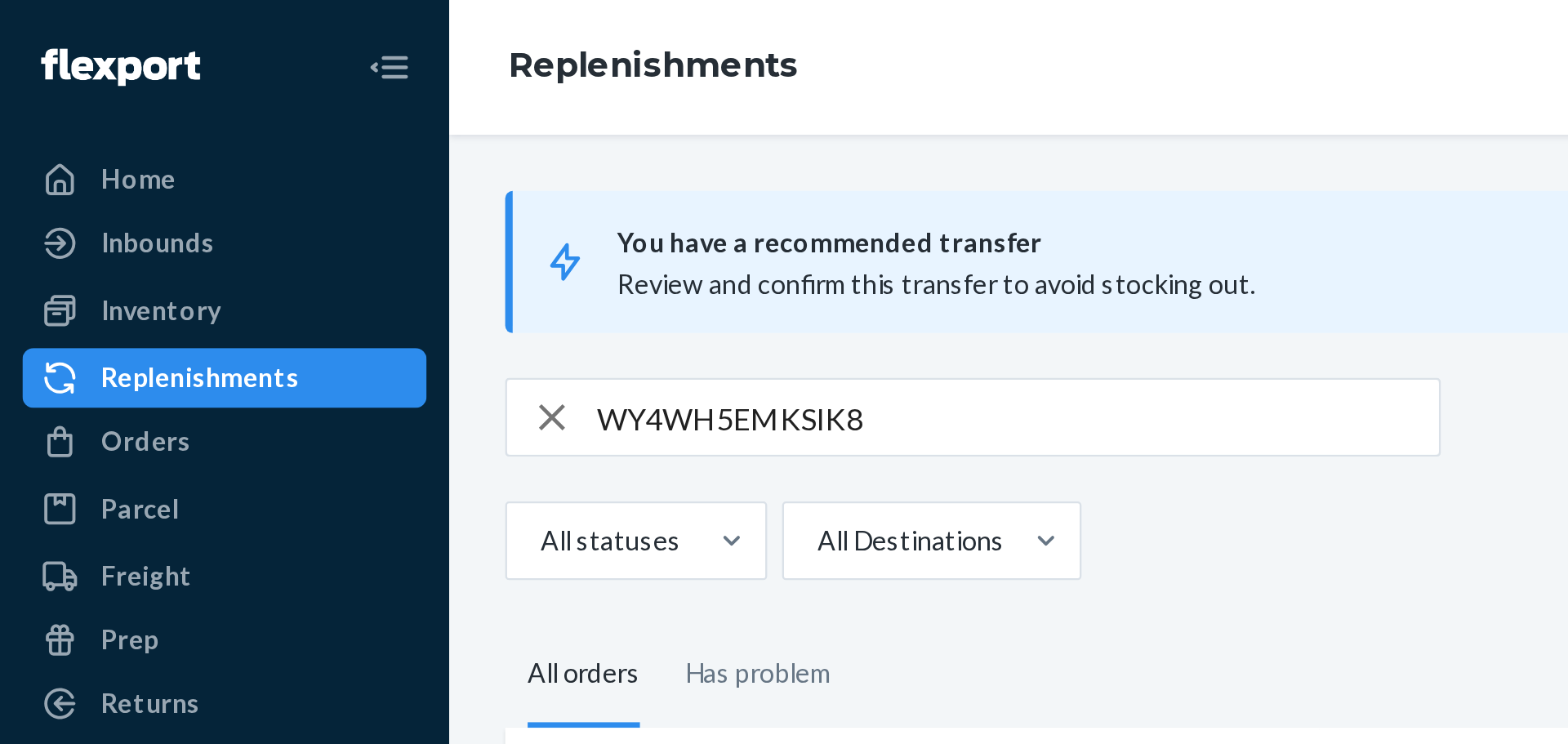 scroll, scrollTop: 0, scrollLeft: 0, axis: both 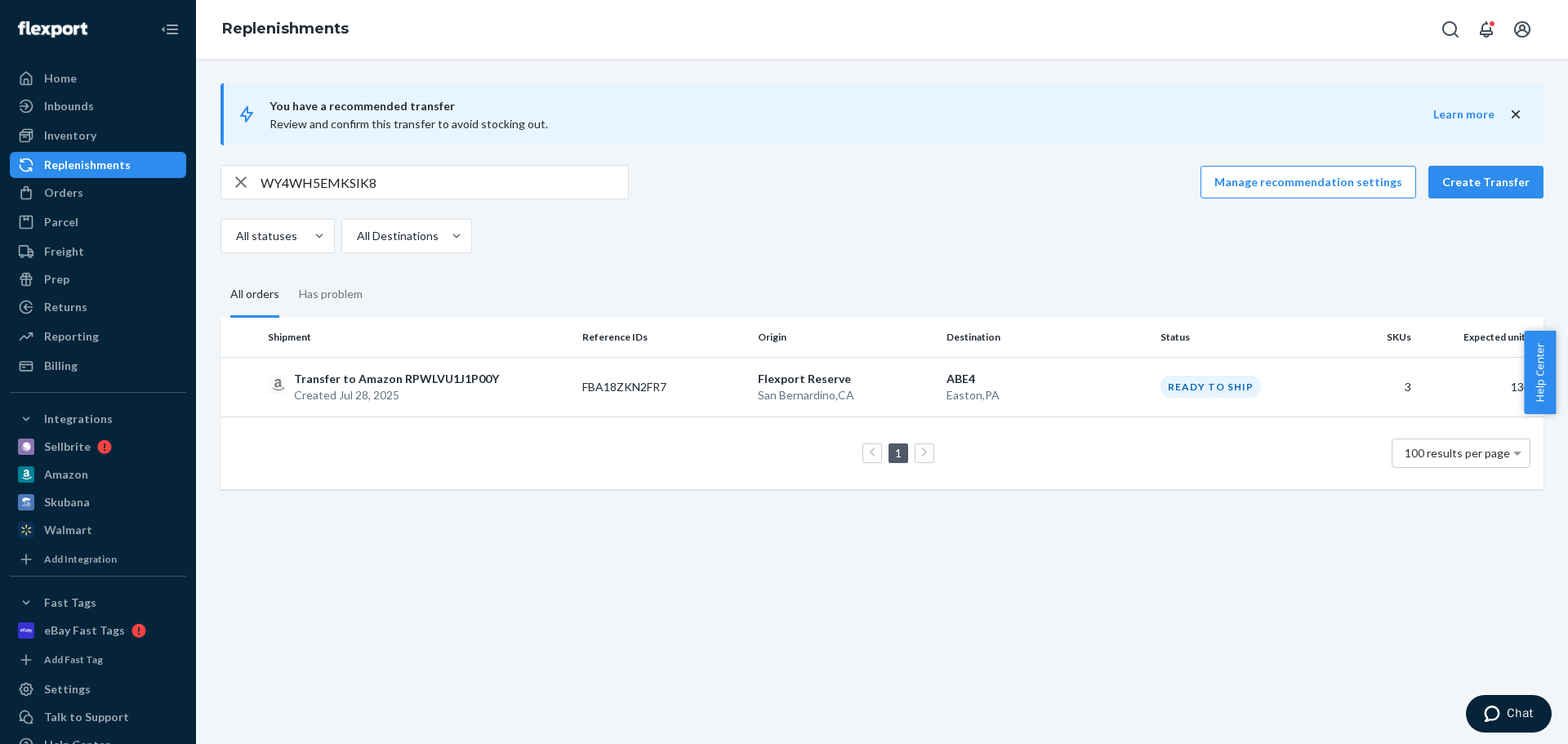 click 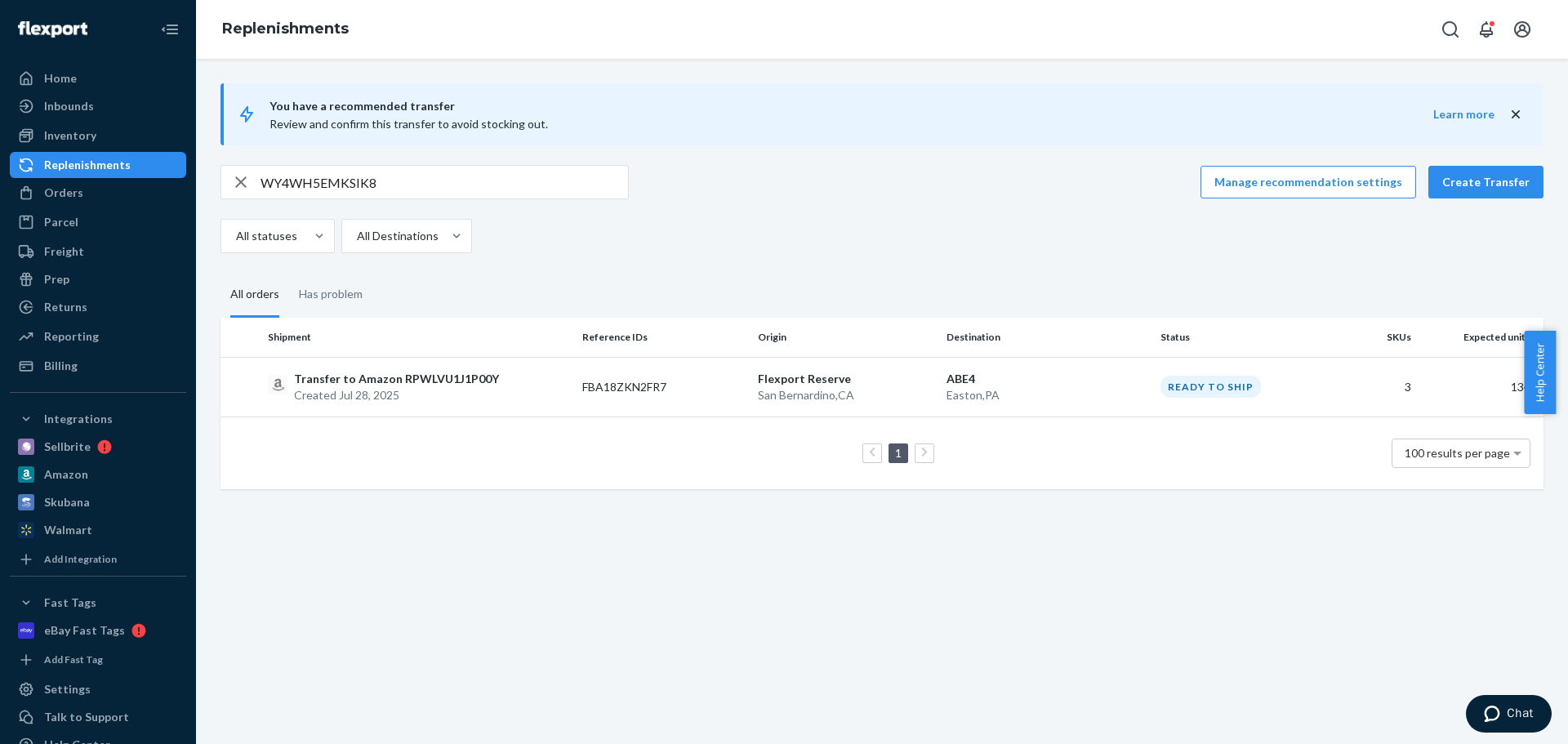 type 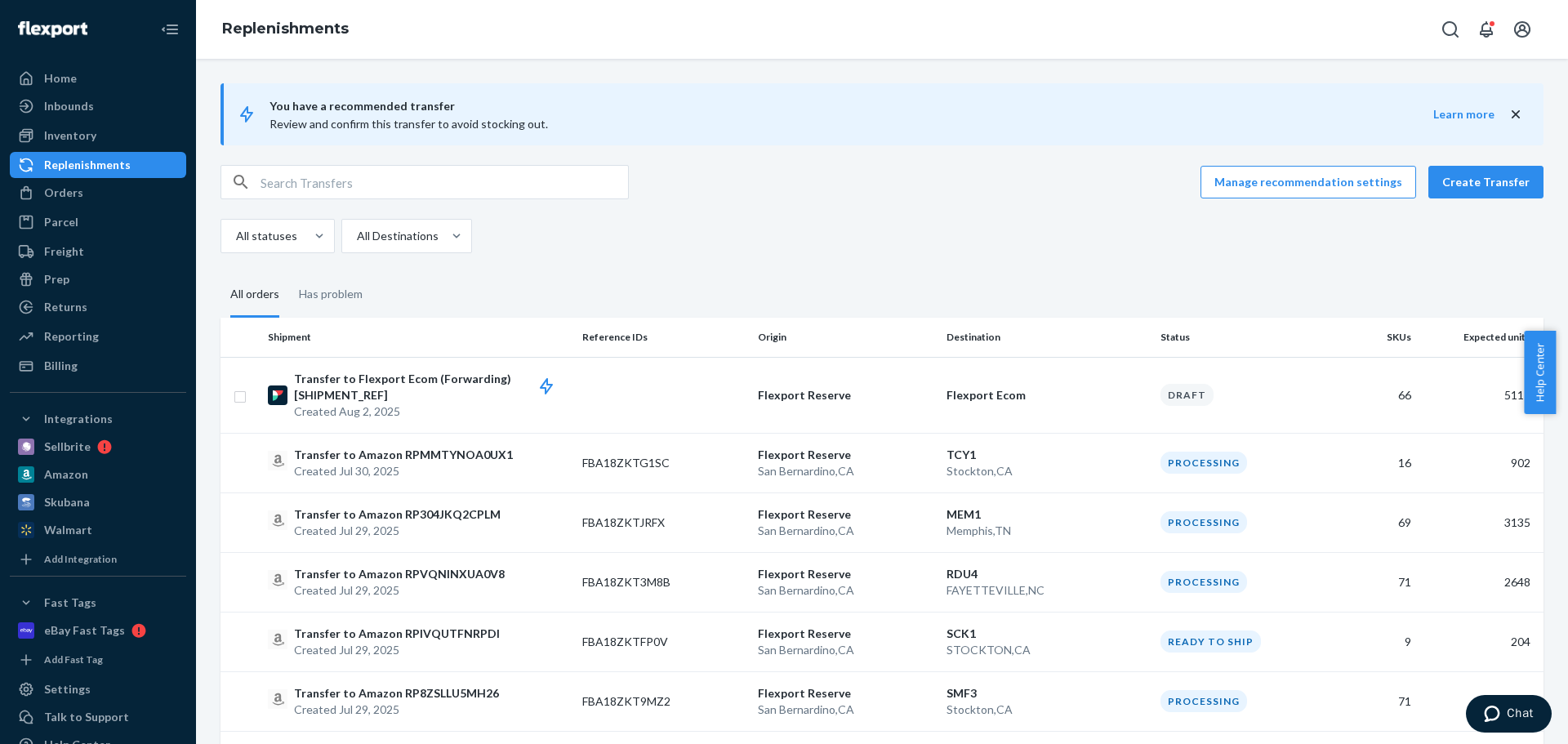 click at bounding box center (444, 182) 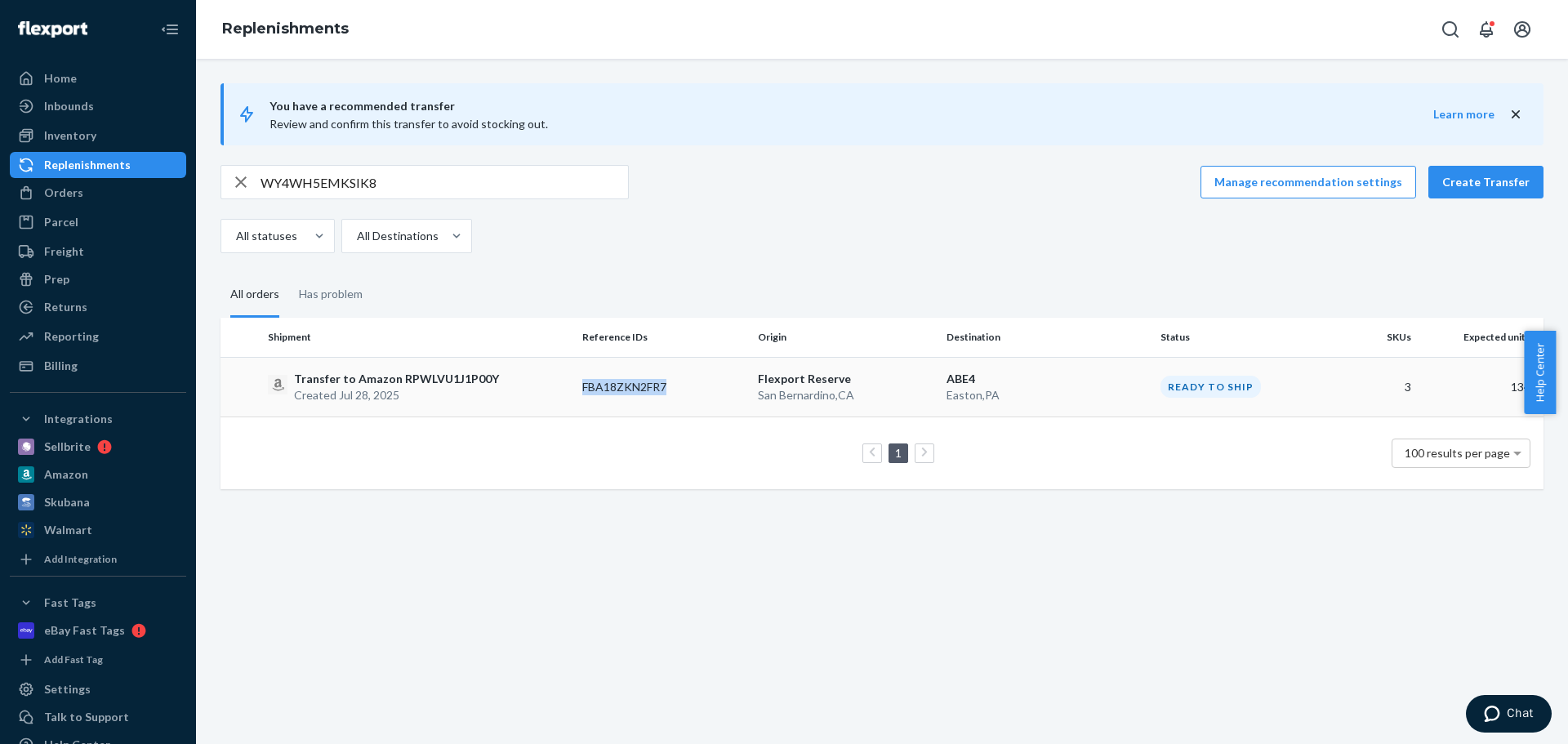 drag, startPoint x: 569, startPoint y: 398, endPoint x: 693, endPoint y: 390, distance: 124.2578 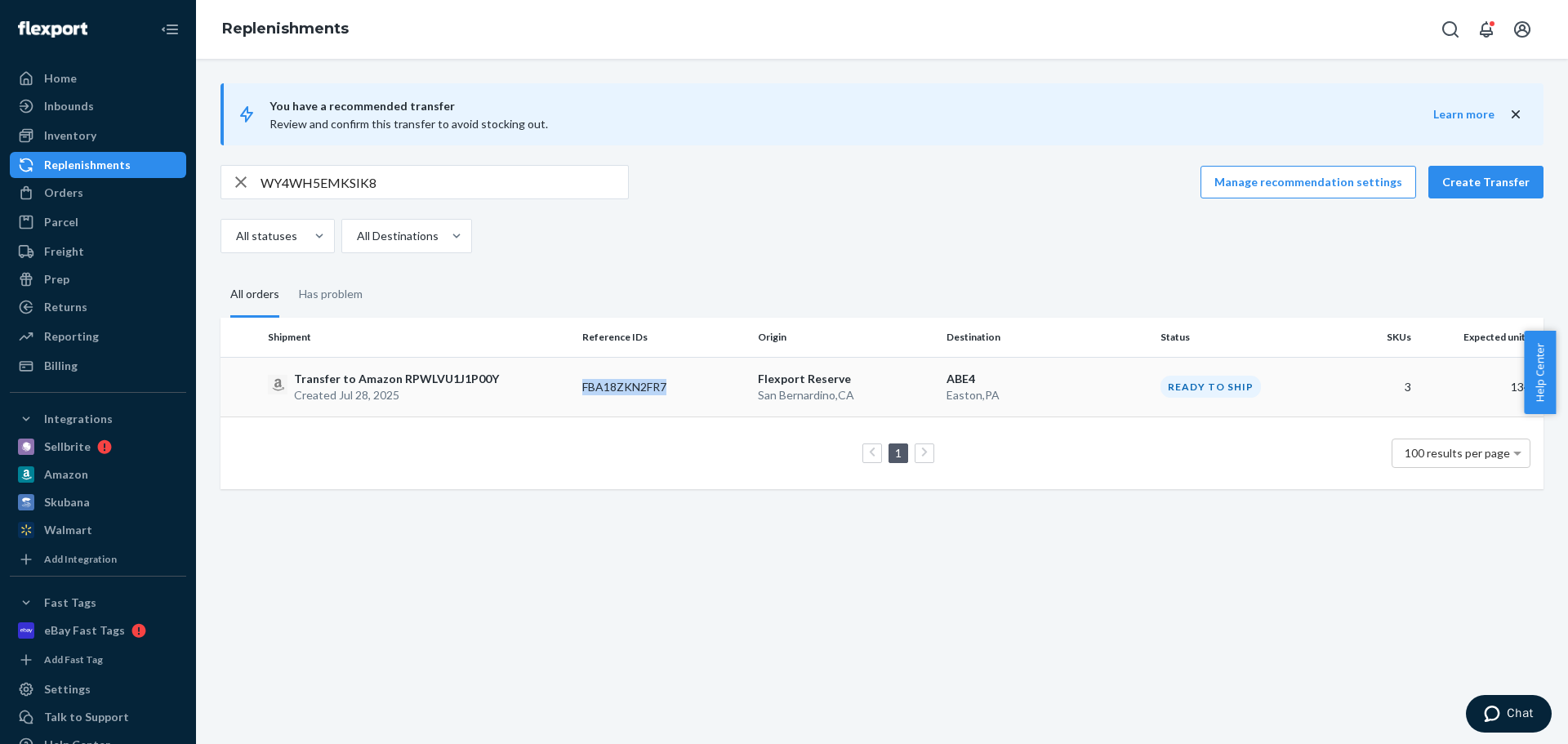 click on "Transfer to Amazon [SHIPMENT_REF] Created Jul 28, 2025 [SHIPMENT_REF] Flexport Reserve [CITY] , [STATE] [WAREHOUSE_CODE] [CITY] , [STATE] Ready to ship 3 134" at bounding box center [882, 386] 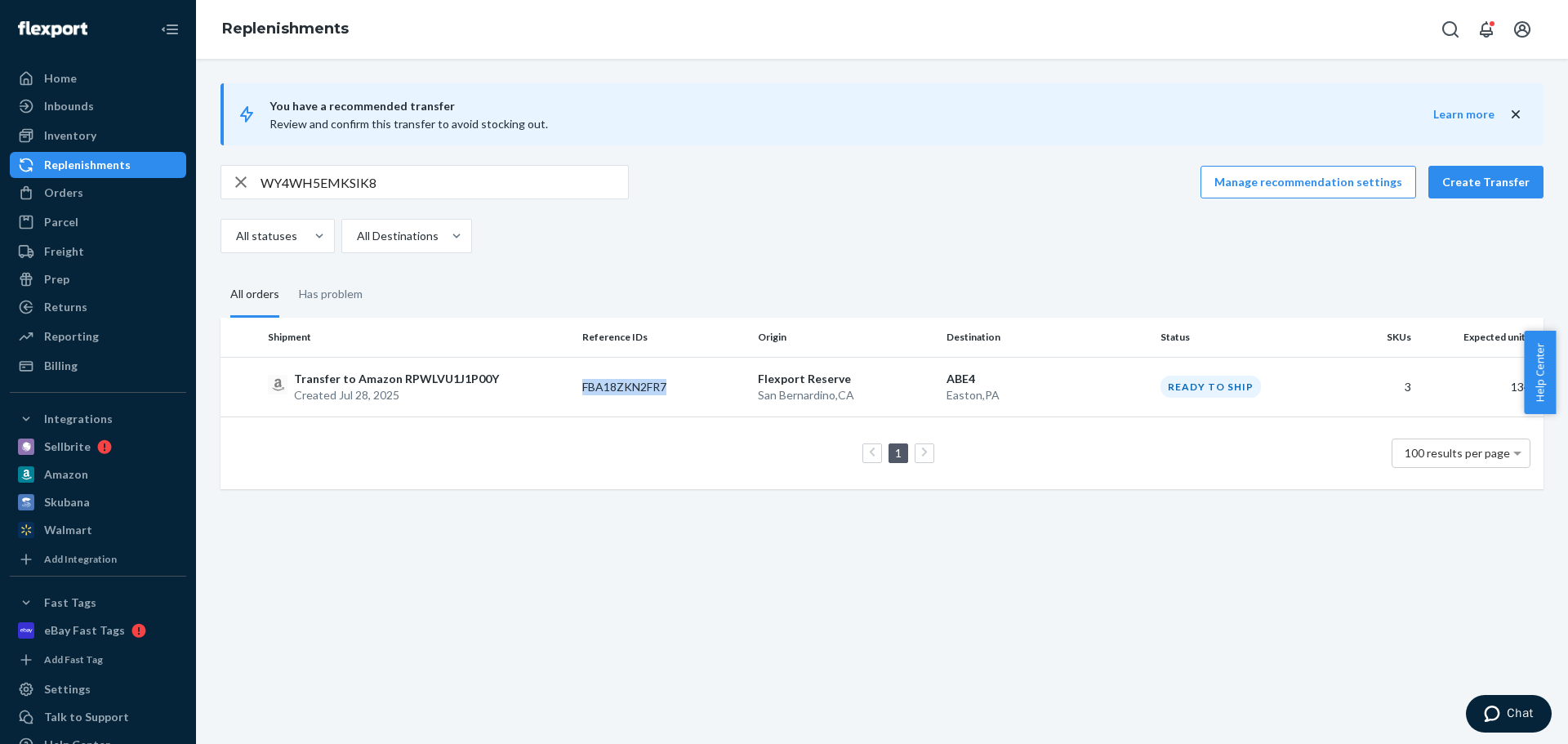 drag, startPoint x: 412, startPoint y: 182, endPoint x: 409, endPoint y: 171, distance: 11.4017543 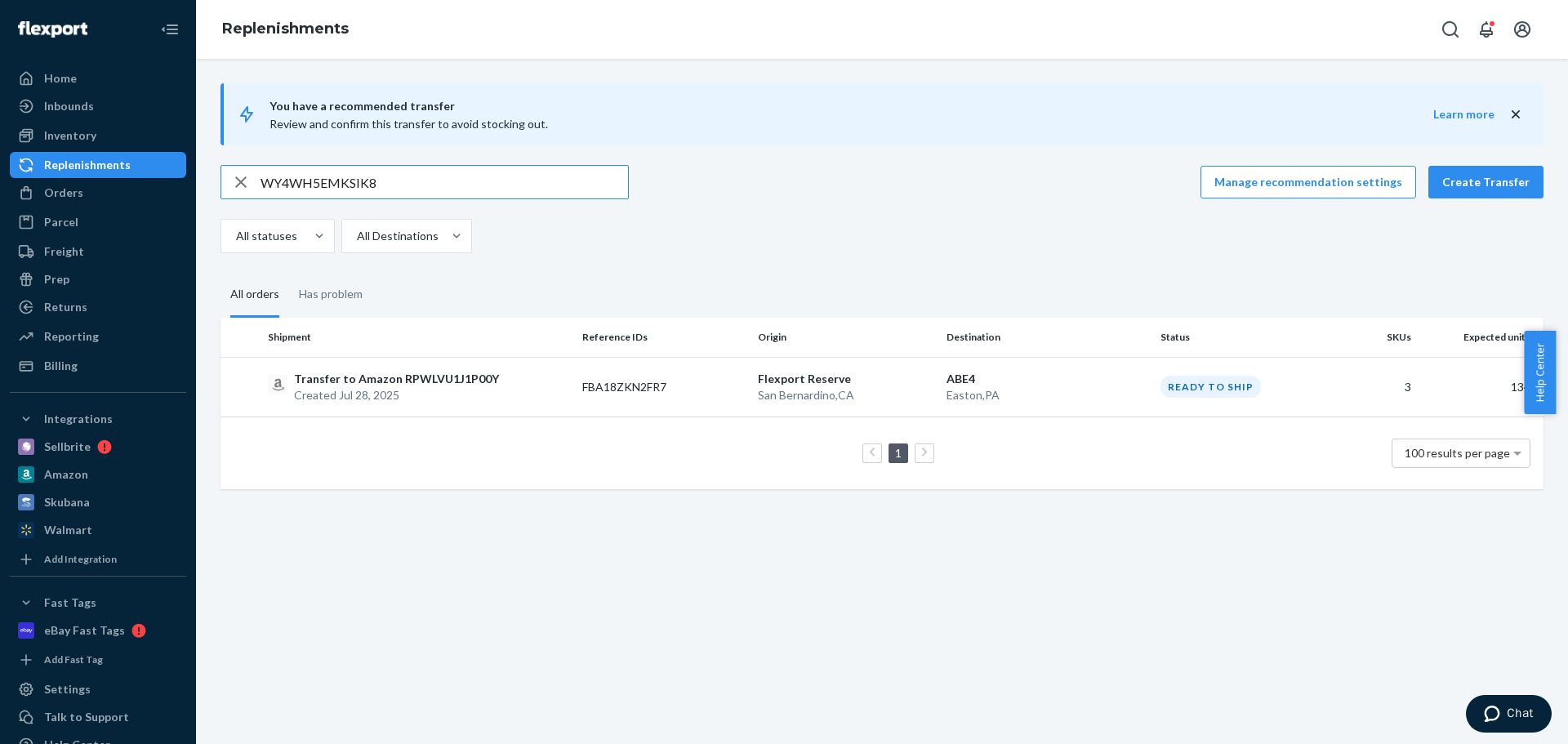 click on "WY4WH5EMKSIK8" at bounding box center (444, 182) 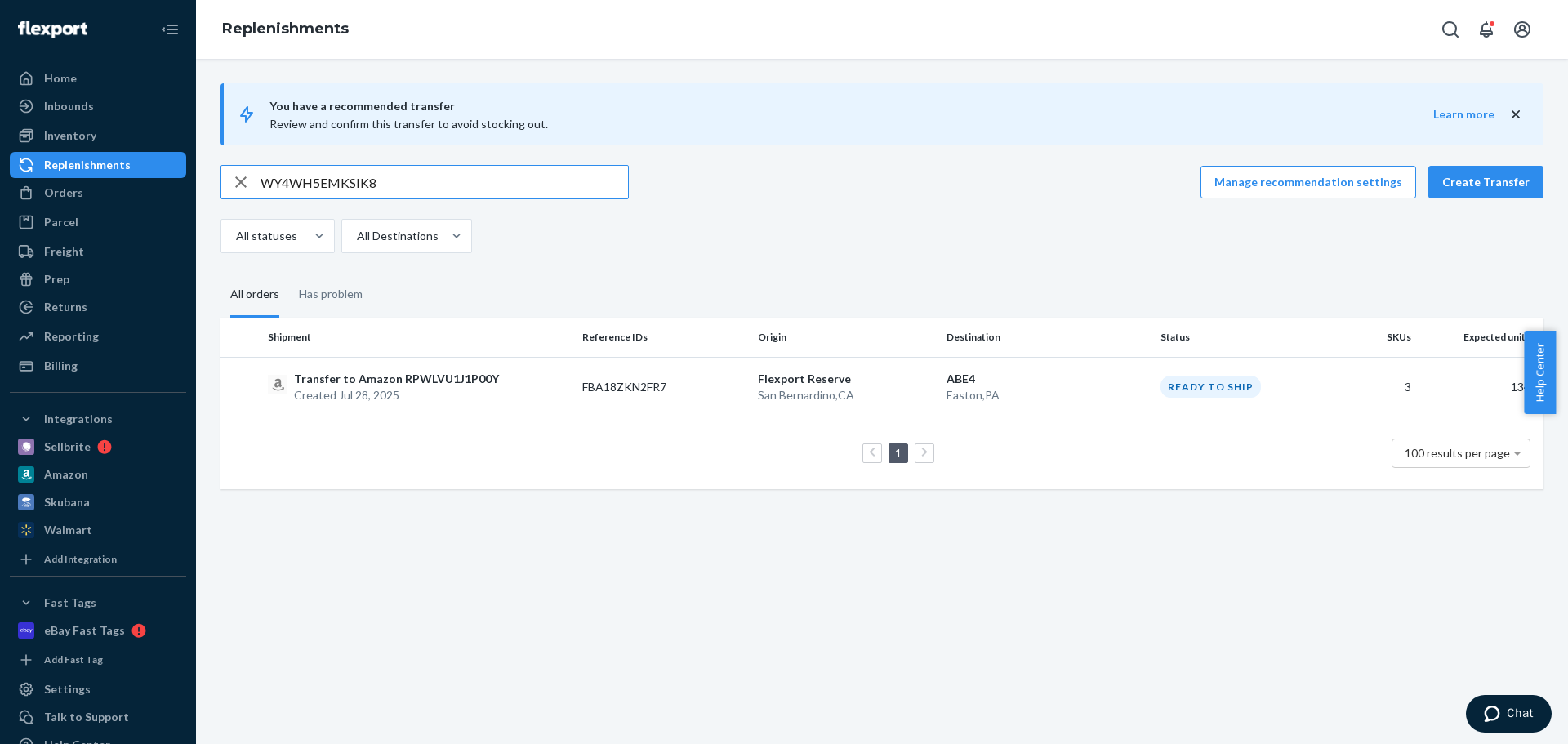 paste on "[SHIPMENT_REF]" 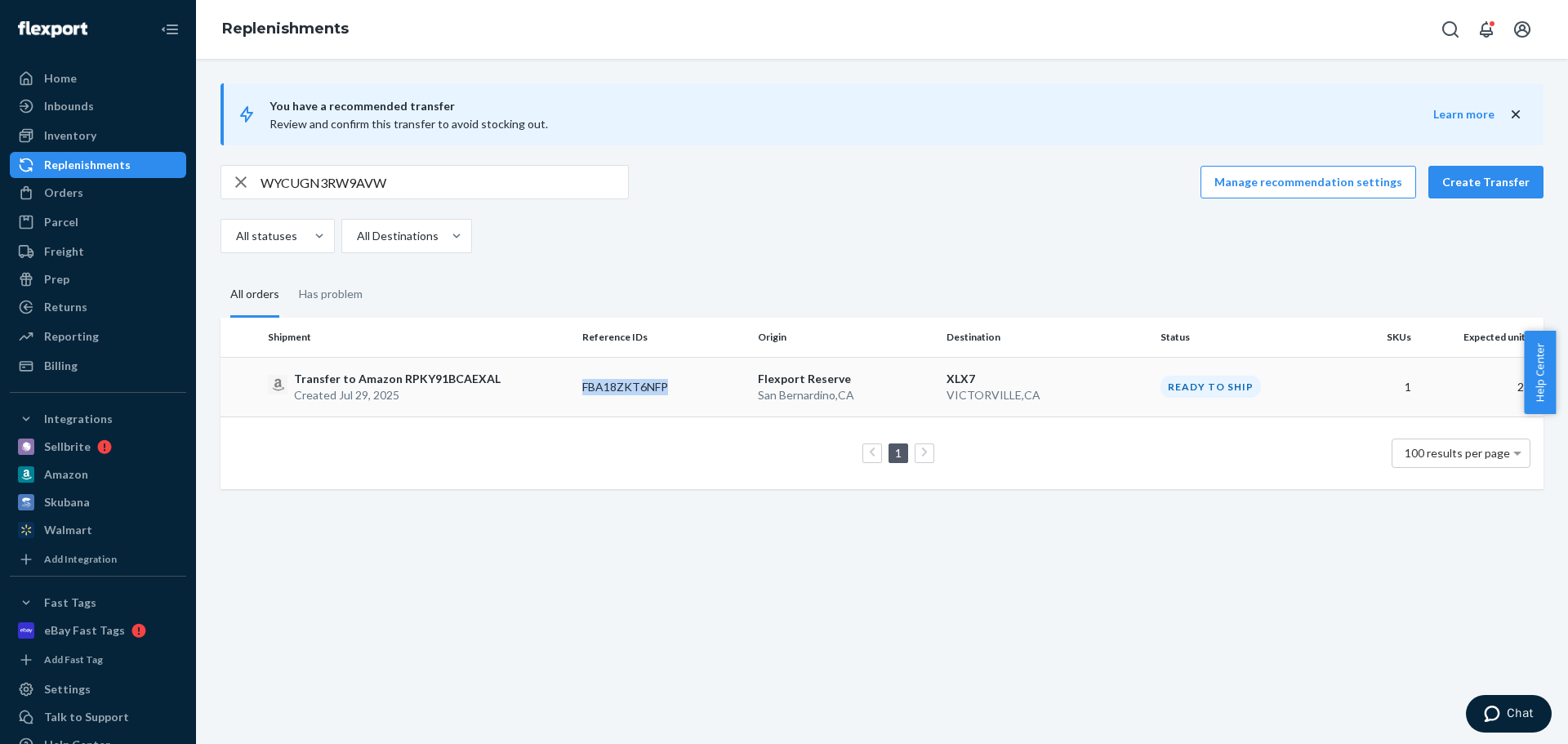 copy on "FBA18ZKT6NFP" 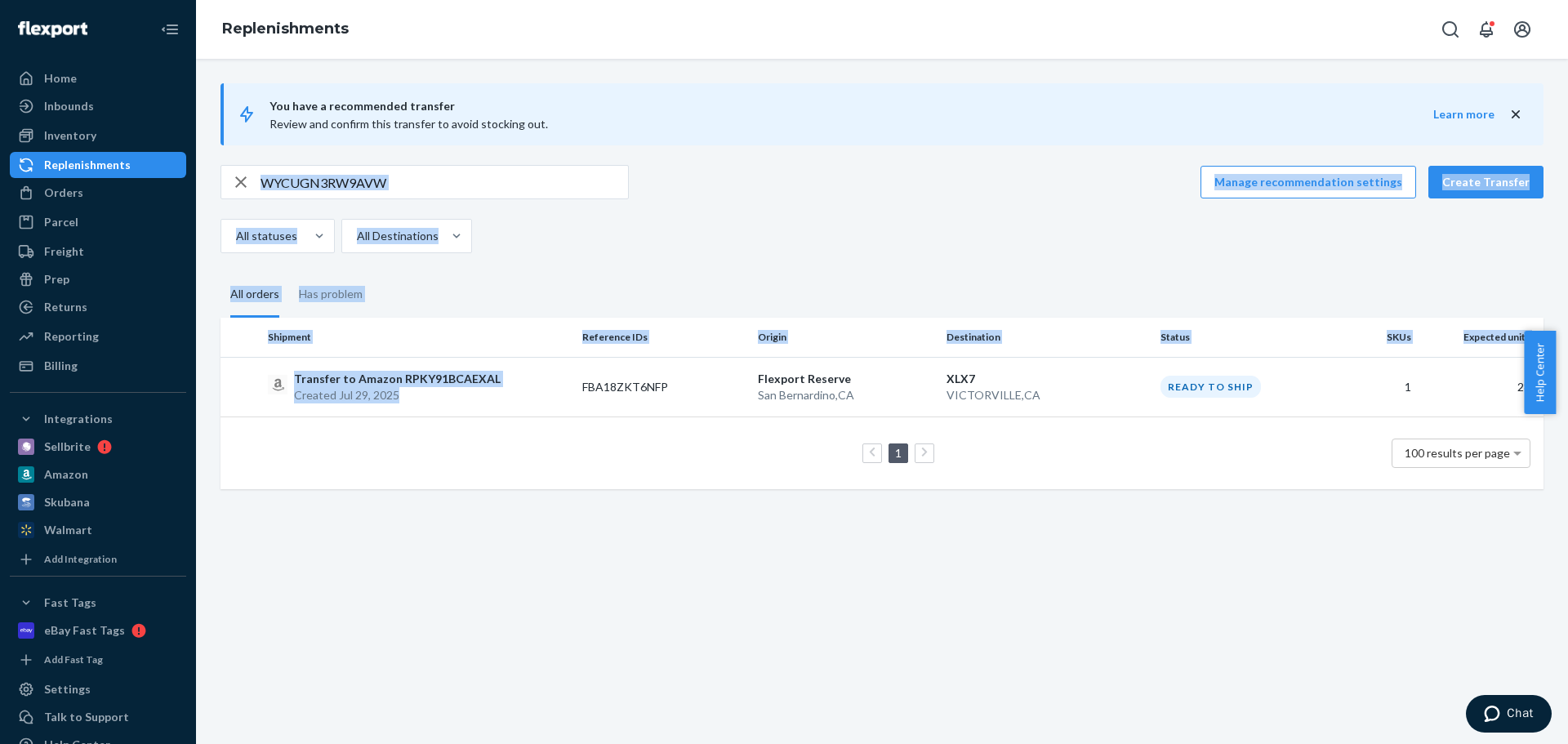 drag, startPoint x: 580, startPoint y: 393, endPoint x: 697, endPoint y: 192, distance: 232.5726 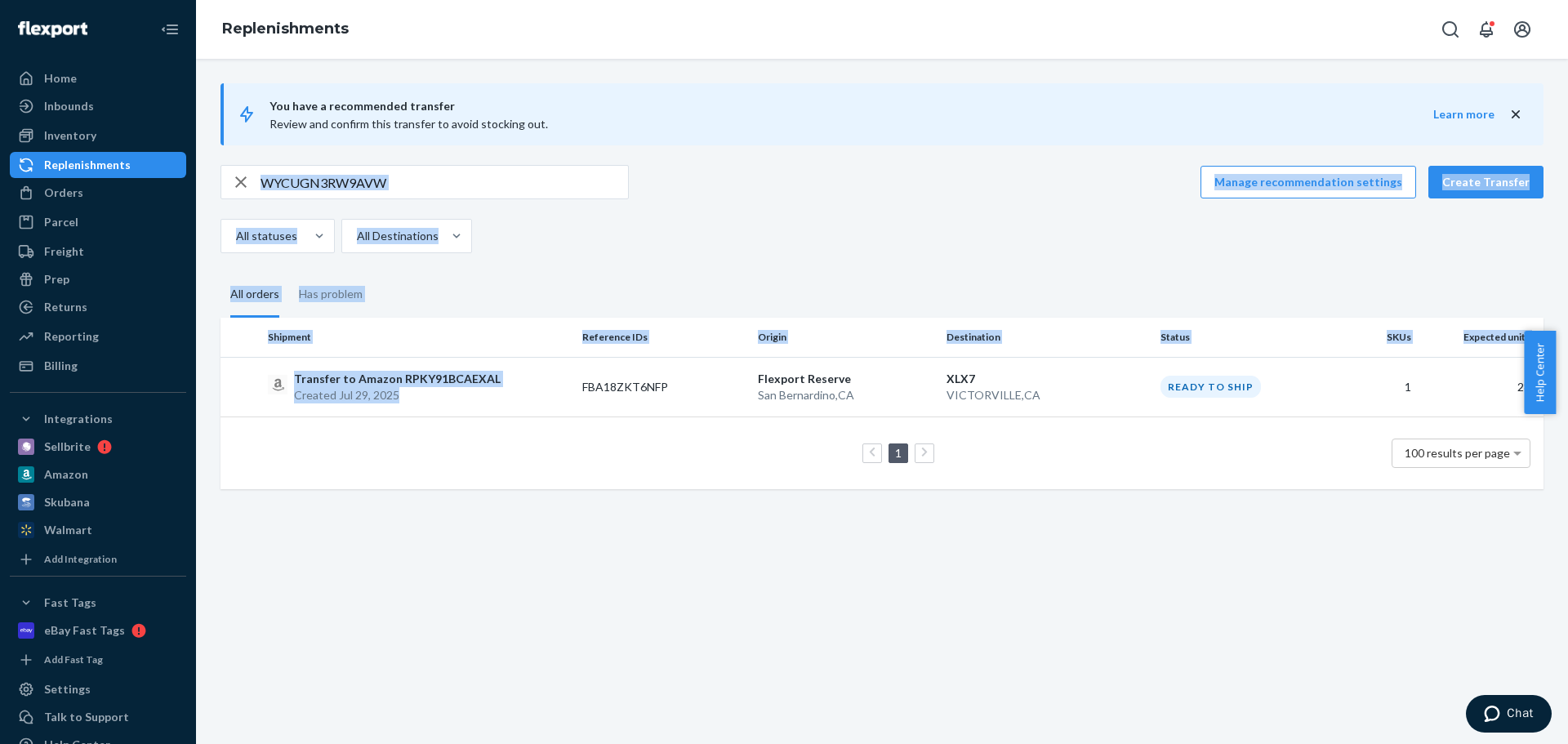 click on "You have a recommended transfer Review and confirm this transfer to avoid stocking out. Learn more [SHIPMENT_REF] Manage recommendation settings Create Transfer All statuses All Destinations All orders Has problem Shipment Reference IDs Origin Destination Status SKUs Expected units Transfer to Amazon [SHIPMENT_REF] Created Jul 29, 2025 [SHIPMENT_REF] Flexport Reserve [CITY] , [STATE] [WAREHOUSE_CODE] [CITY] , [STATE] Ready to ship 1 28 1 100 results per page" at bounding box center (882, 286) 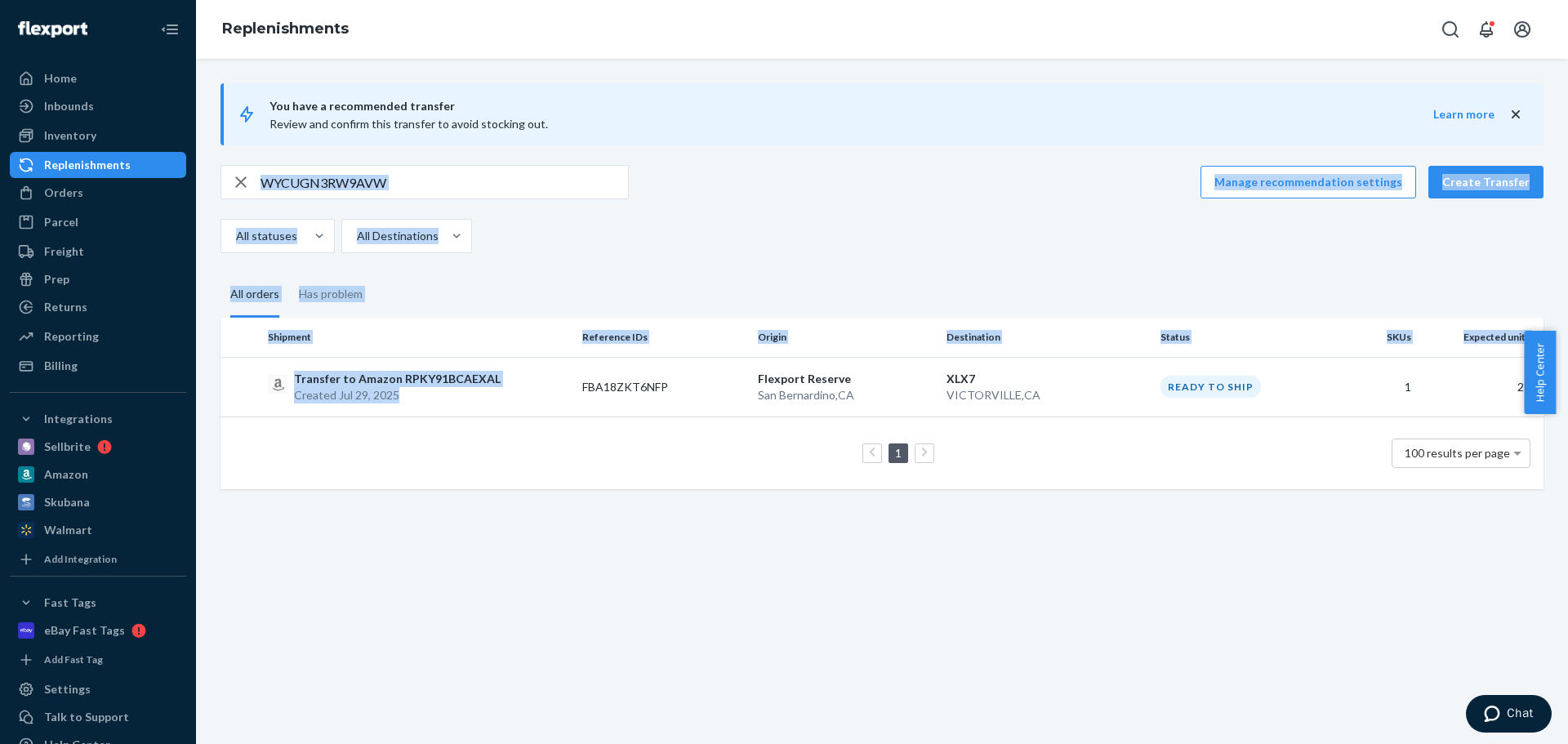 click on "[SHIPMENT_REF] Manage recommendation settings Create Transfer" at bounding box center (882, 182) 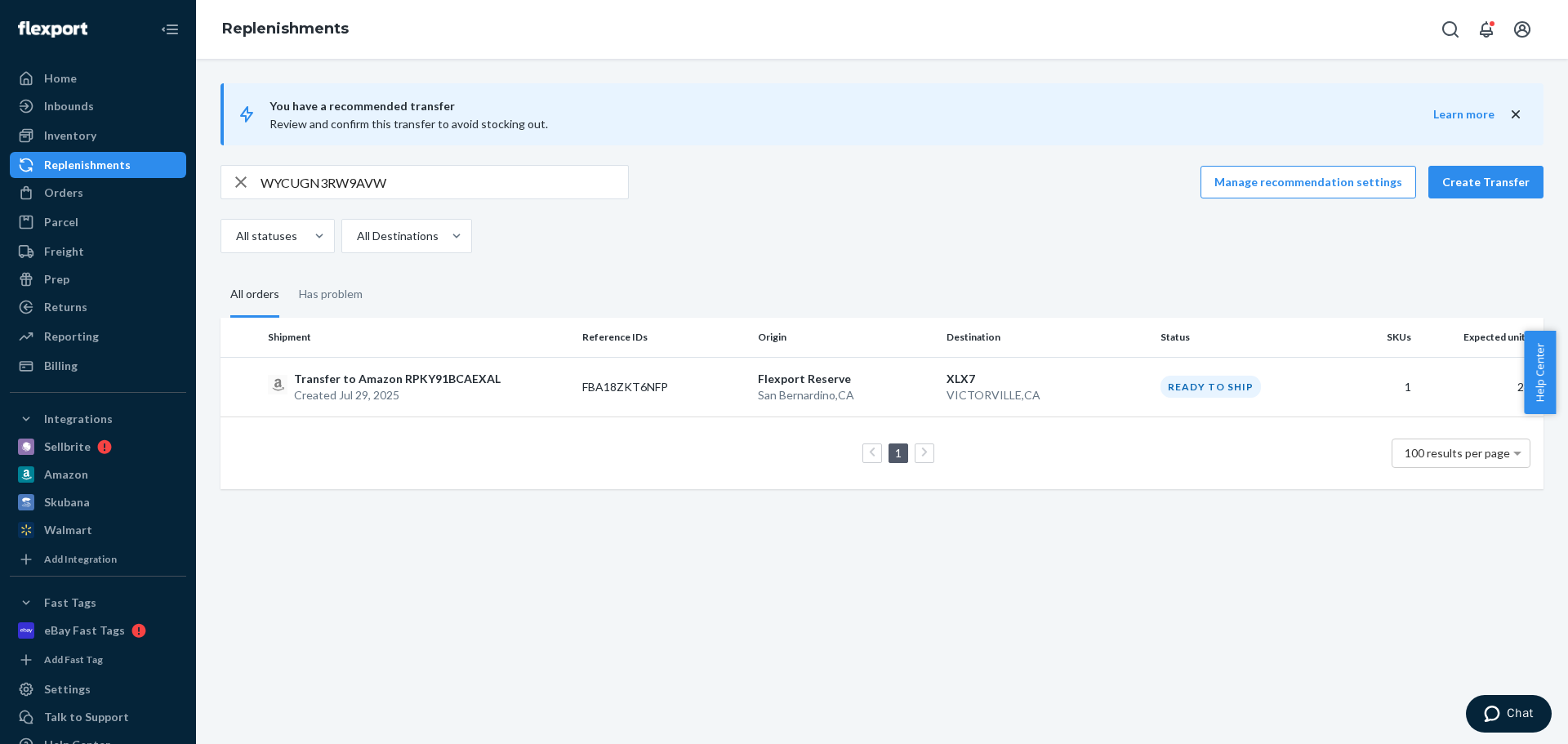 click on "WYCUGN3RW9AVW" at bounding box center [444, 182] 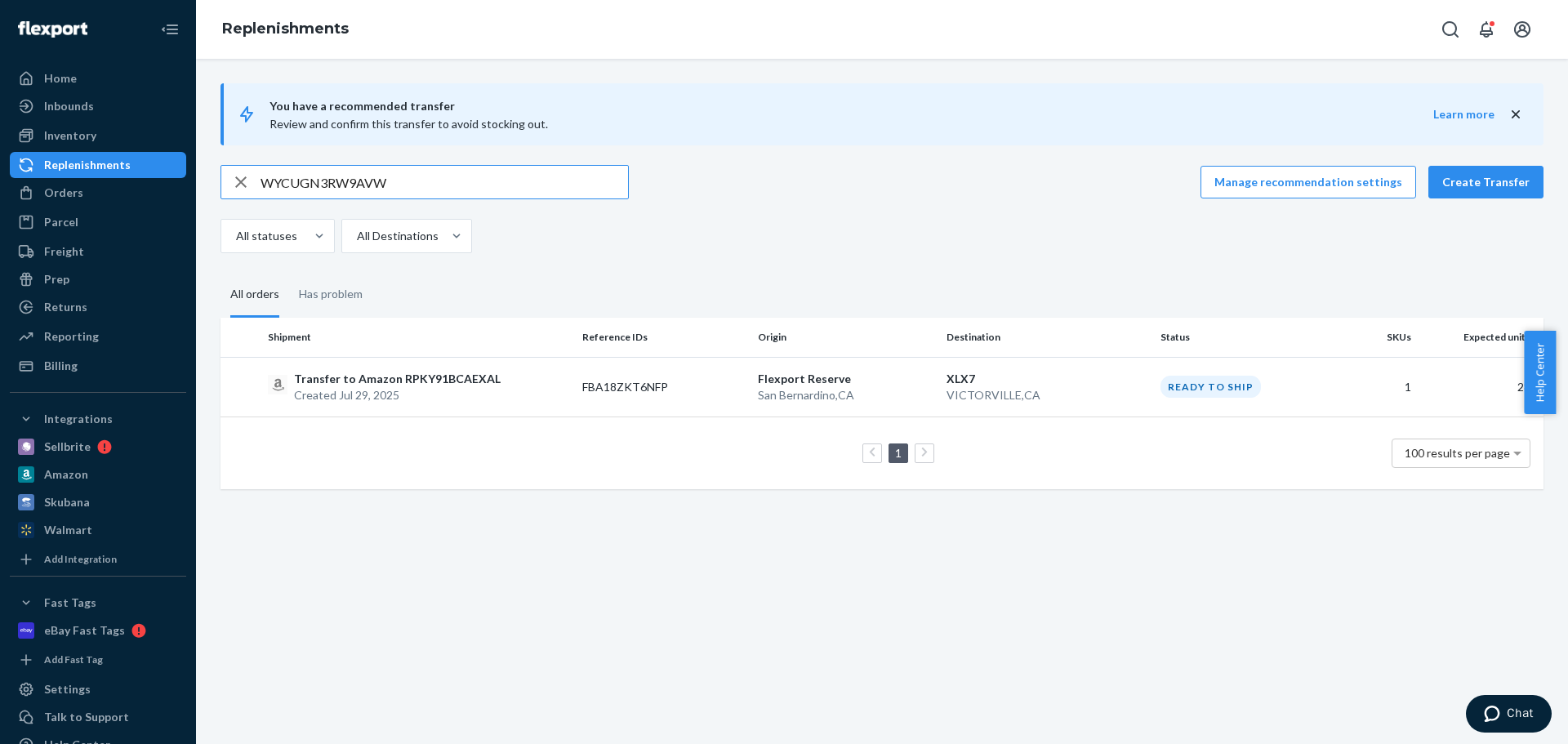 paste on "[SHIPMENT_REF]" 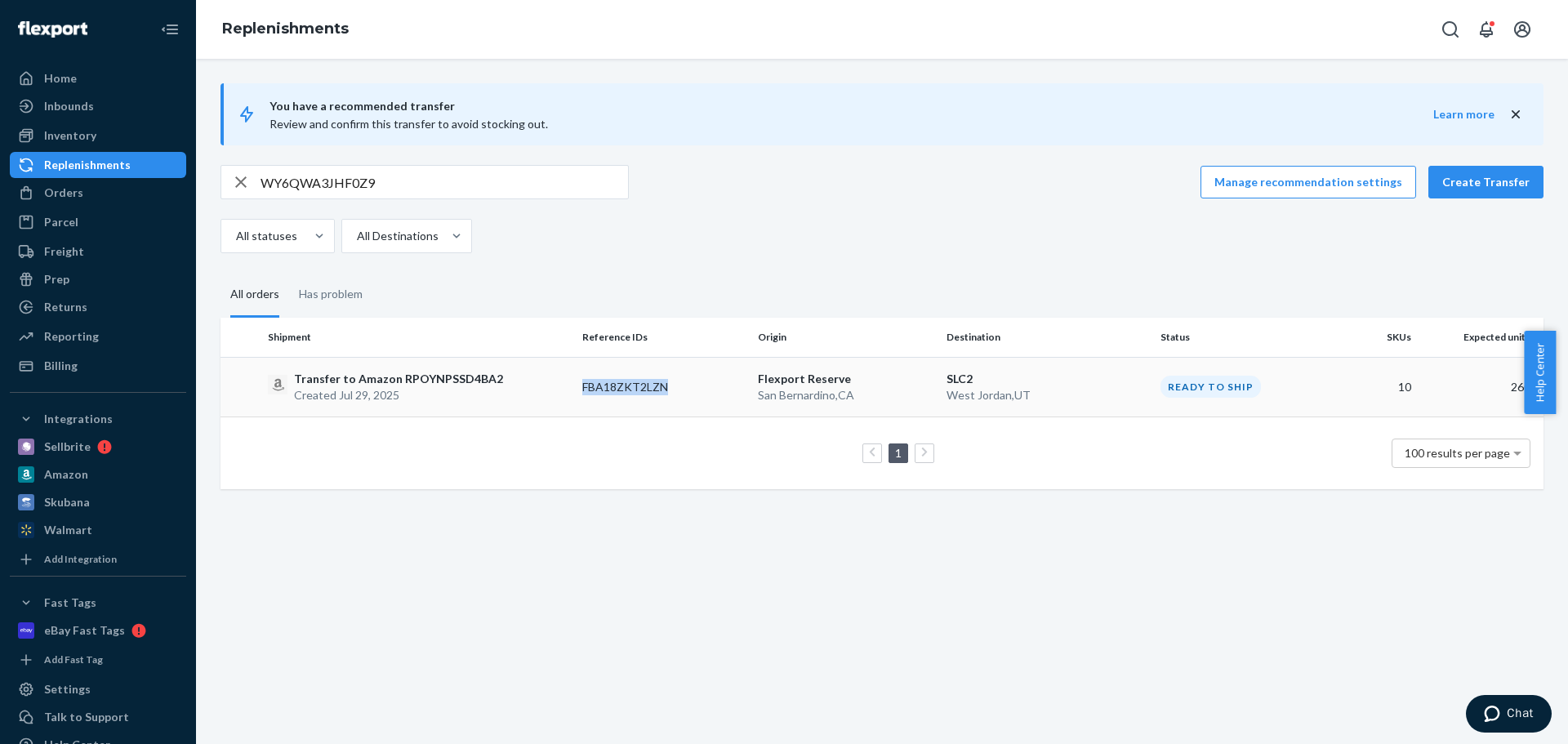 copy on "FBA18ZKT2LZN" 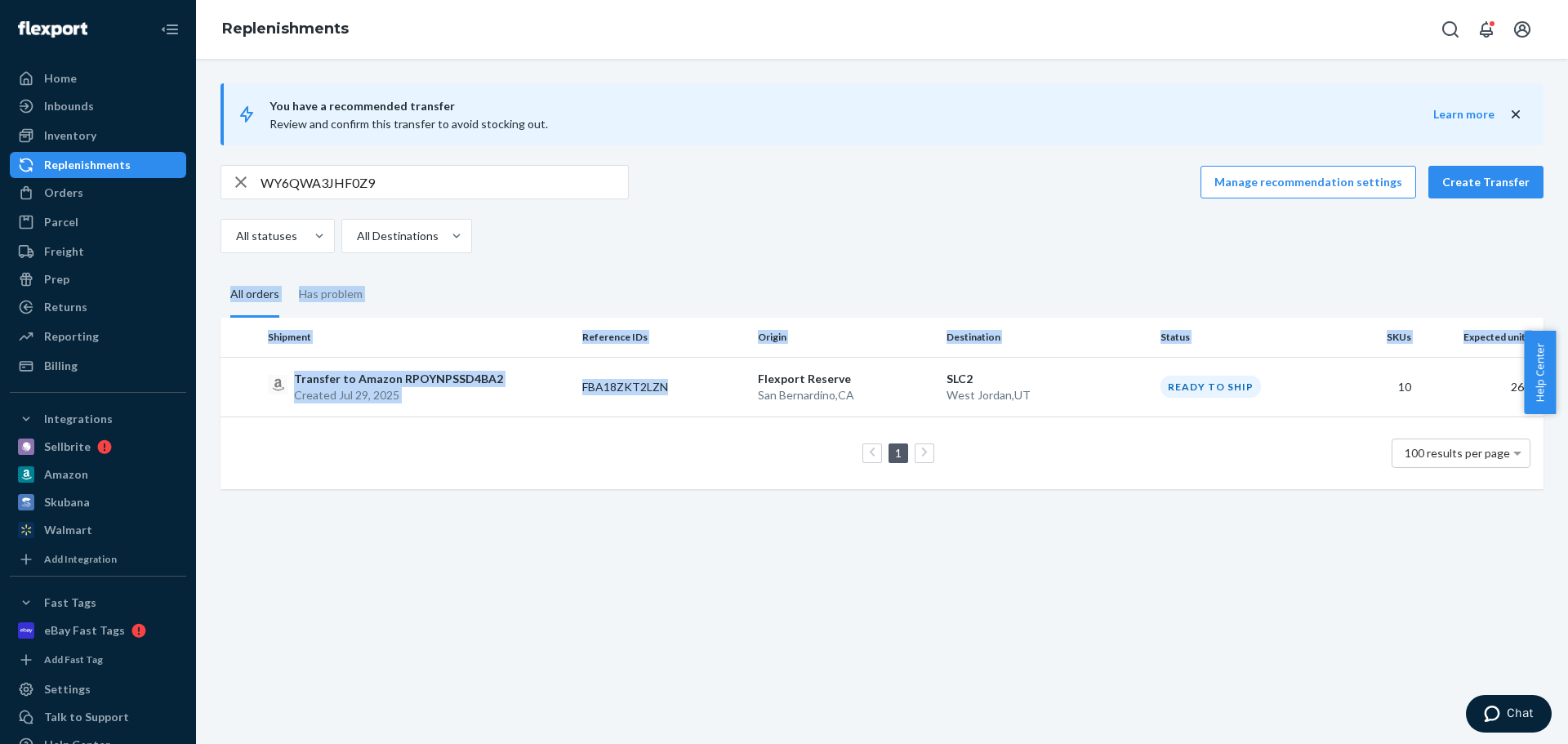 drag, startPoint x: 595, startPoint y: 404, endPoint x: 577, endPoint y: 221, distance: 183.8831 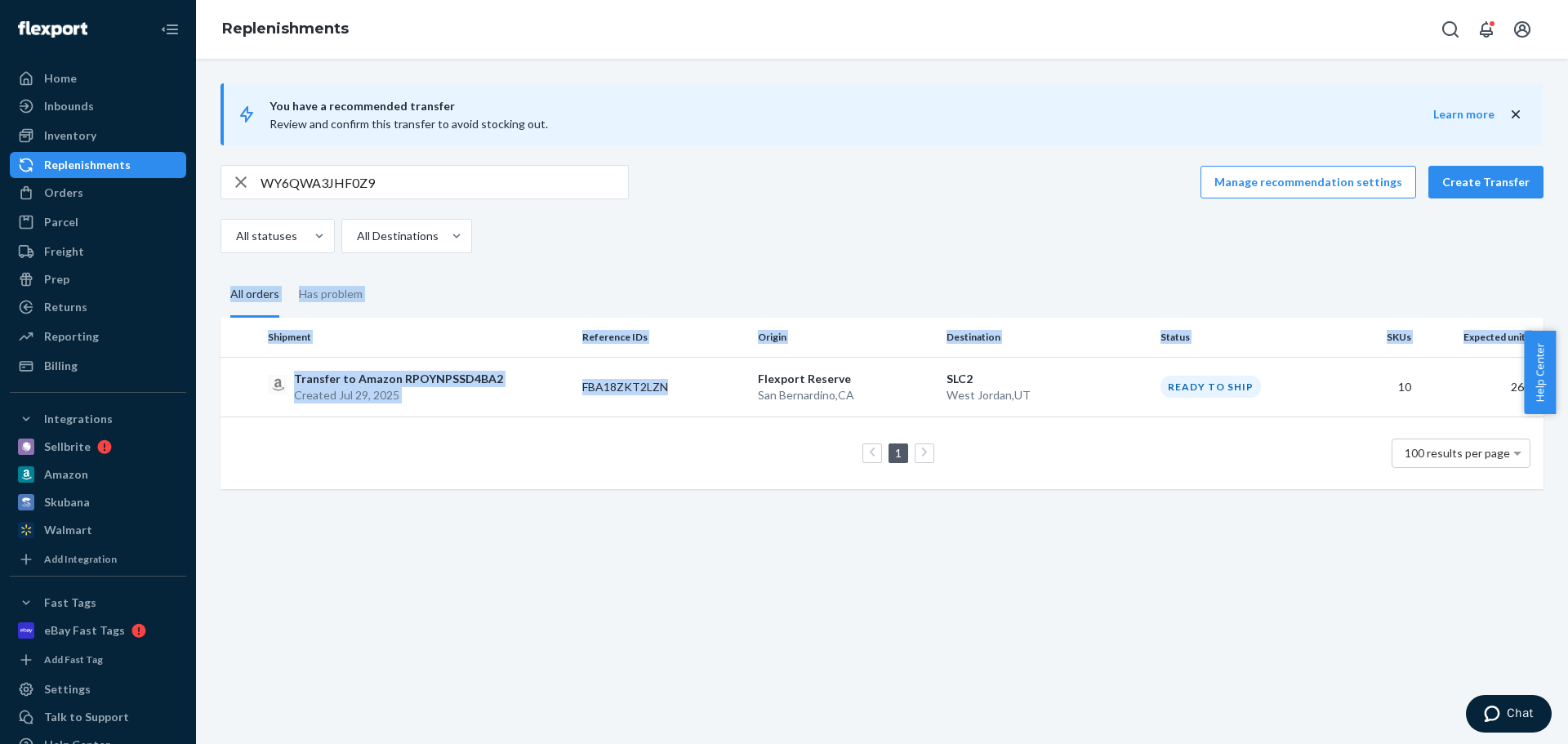 click on "You have a recommended transfer Review and confirm this transfer to avoid stocking out. Learn more [SHIPMENT_REF] Manage recommendation settings Create Transfer All statuses All Destinations All orders Has problem Shipment Reference IDs Origin Destination Status SKUs Expected units Transfer to Amazon [SHIPMENT_REF] Created Jul 29, 2025 [SHIPMENT_REF] Flexport Reserve [CITY] , [STATE] [WAREHOUSE_CODE] [CITY] , [STATE] Ready to ship 10 260 1 100 results per page" at bounding box center (882, 286) 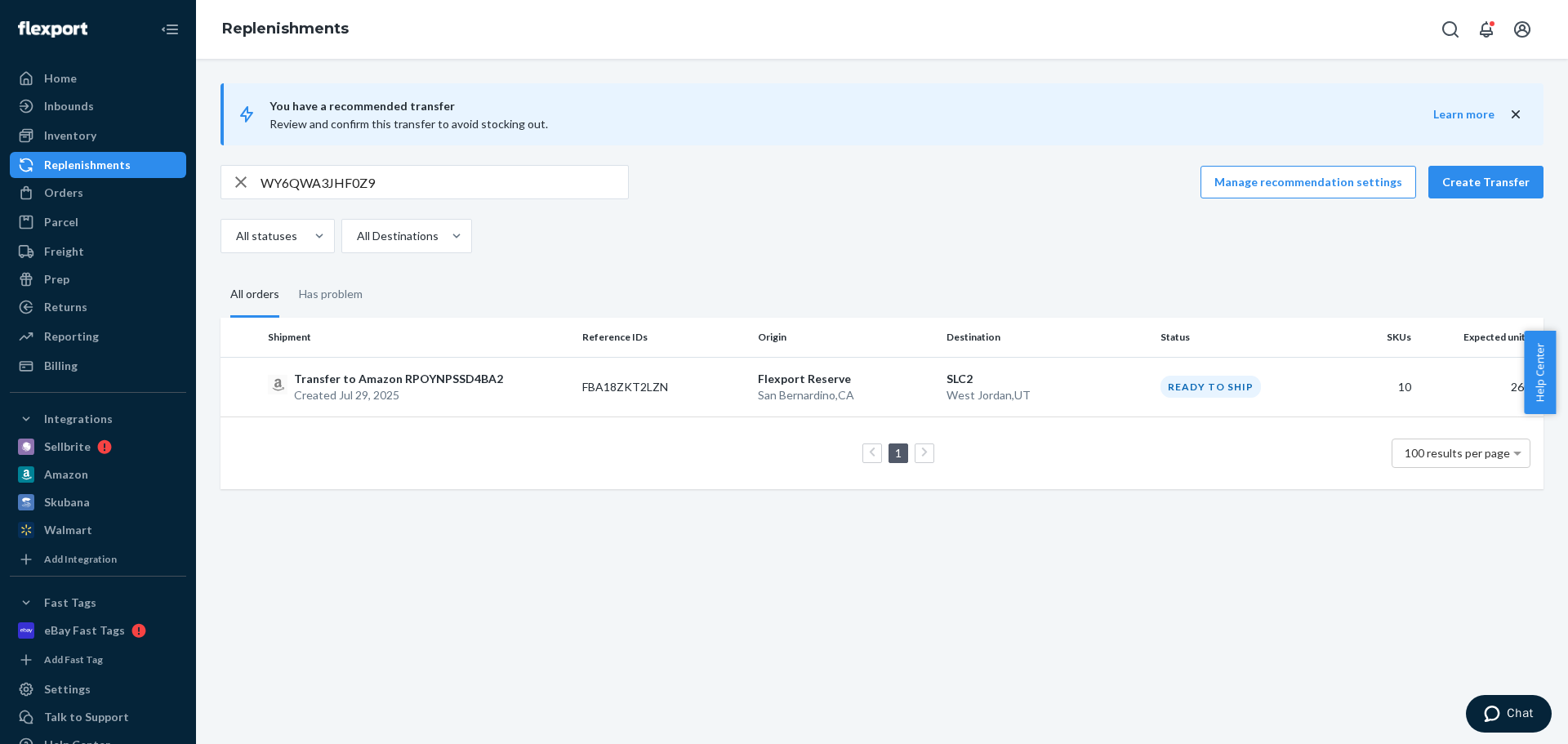 click on "All statuses All Destinations" at bounding box center [875, 236] 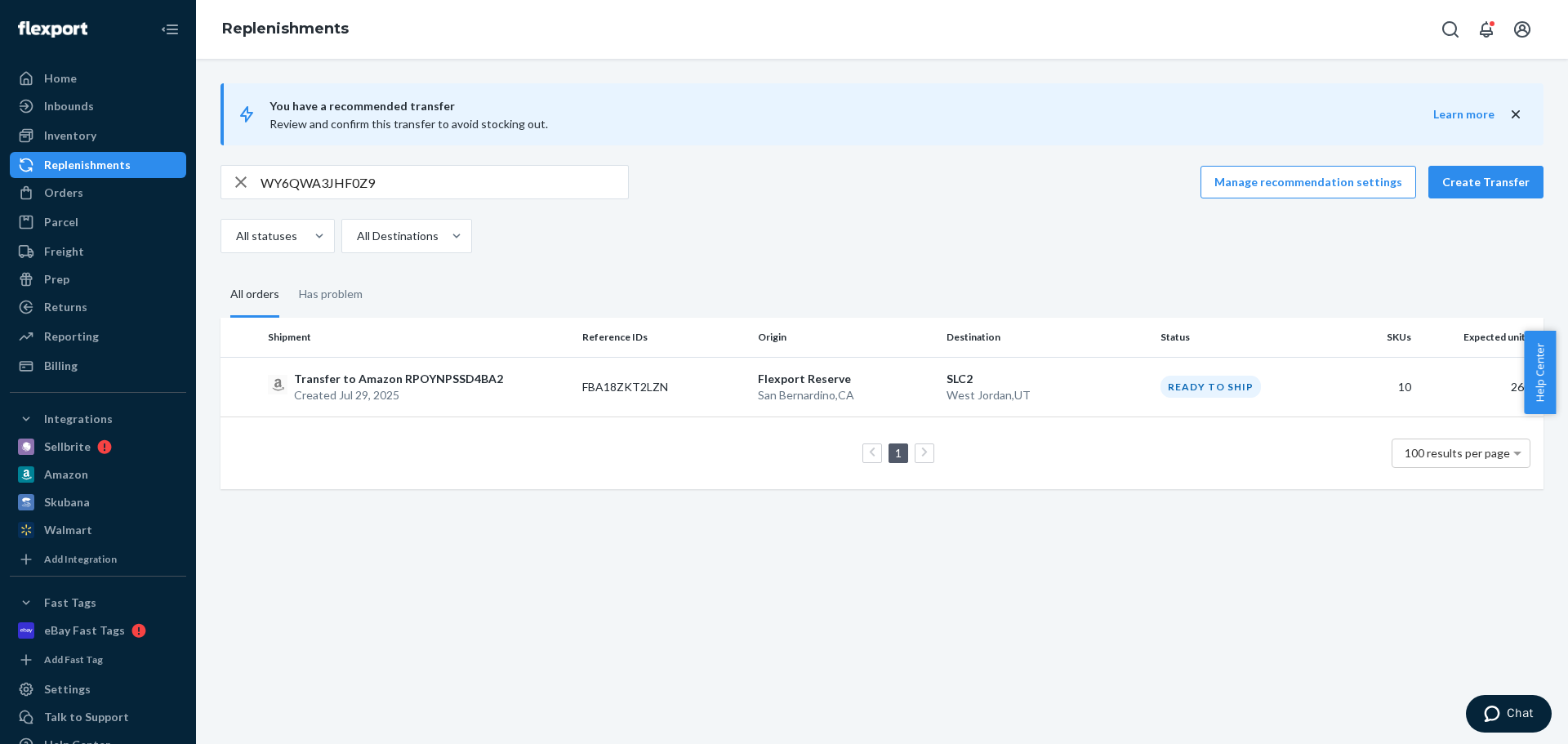 drag, startPoint x: 415, startPoint y: 175, endPoint x: 412, endPoint y: 185, distance: 10.440307 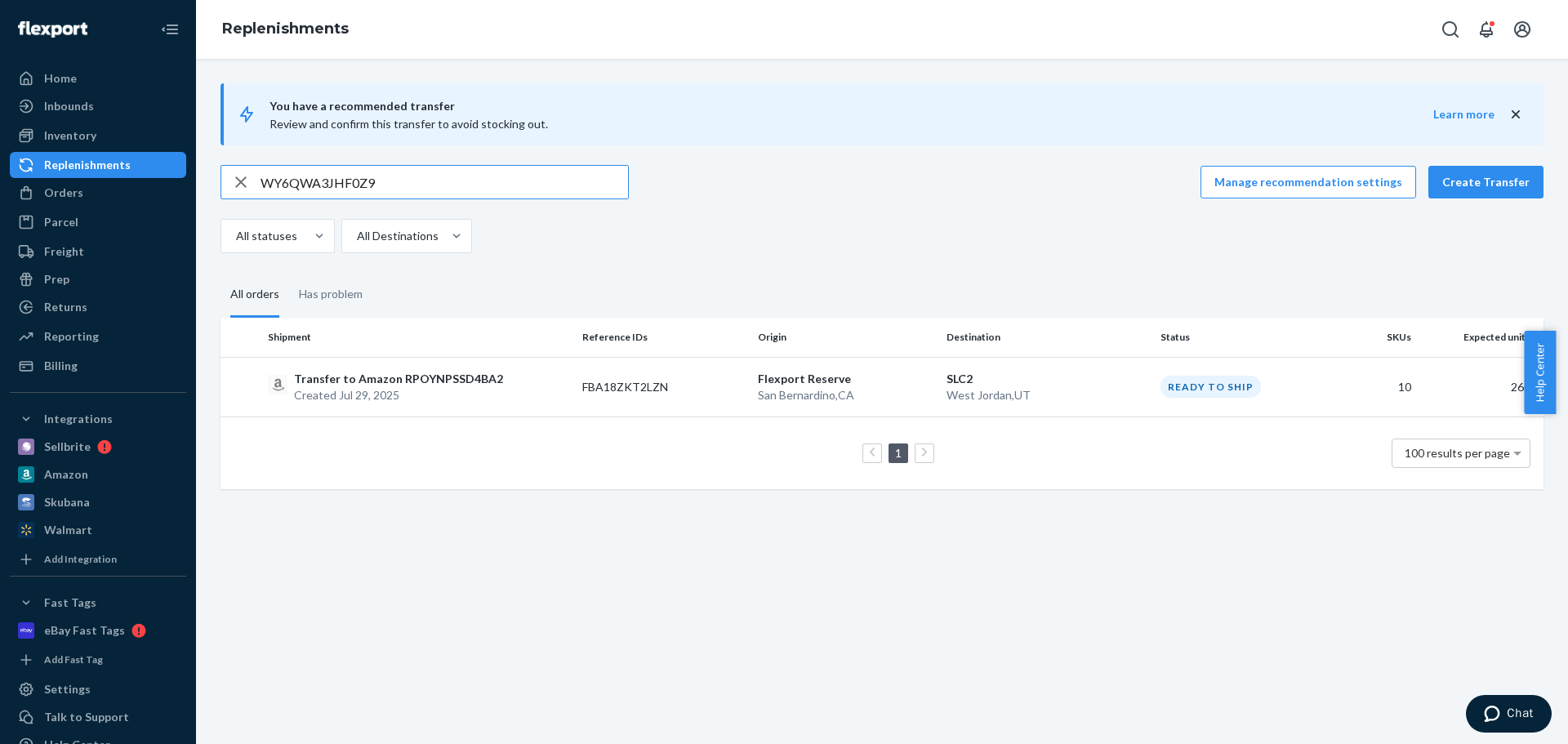 paste on "[SHIPMENT_REF]" 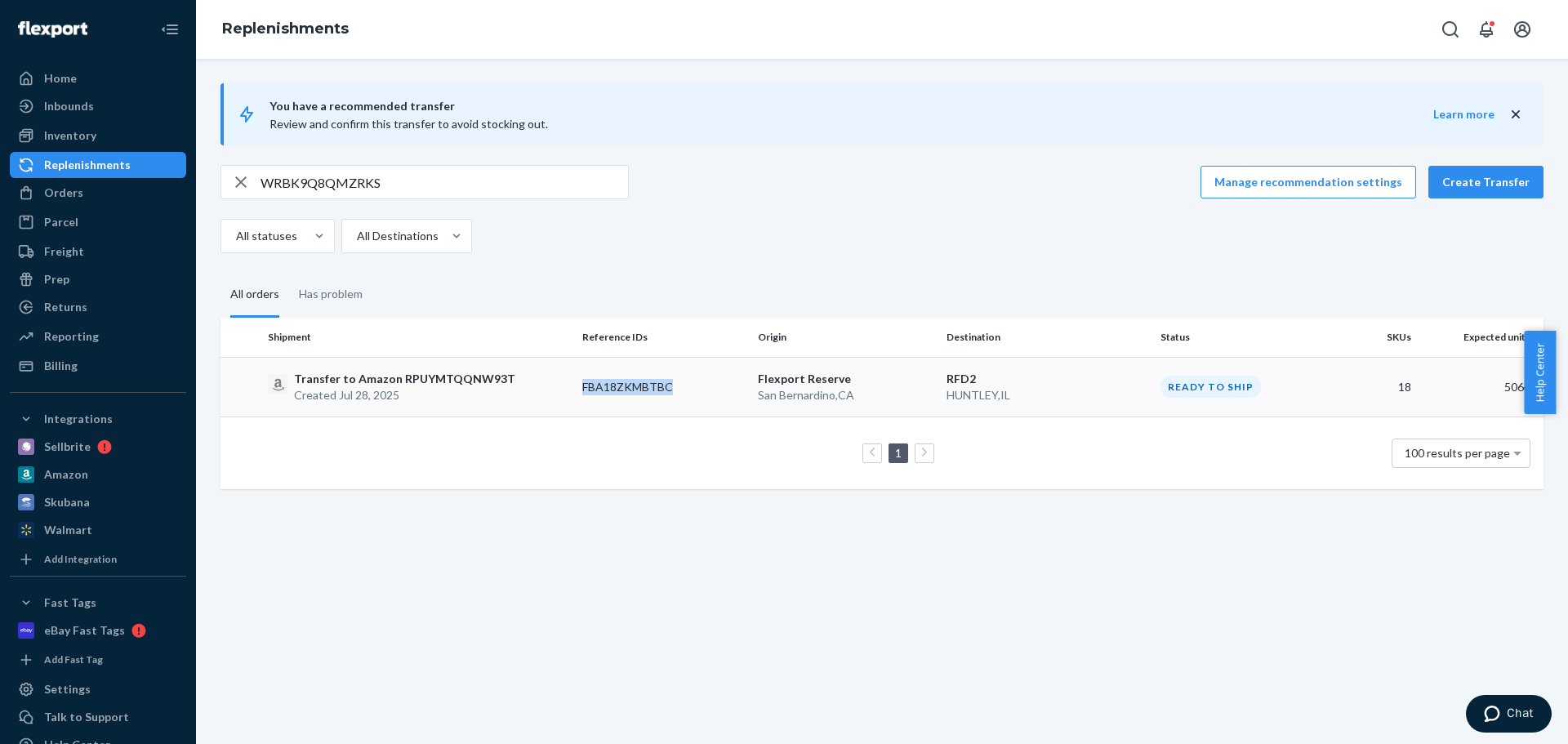 copy on "FBA18ZKMBTBC" 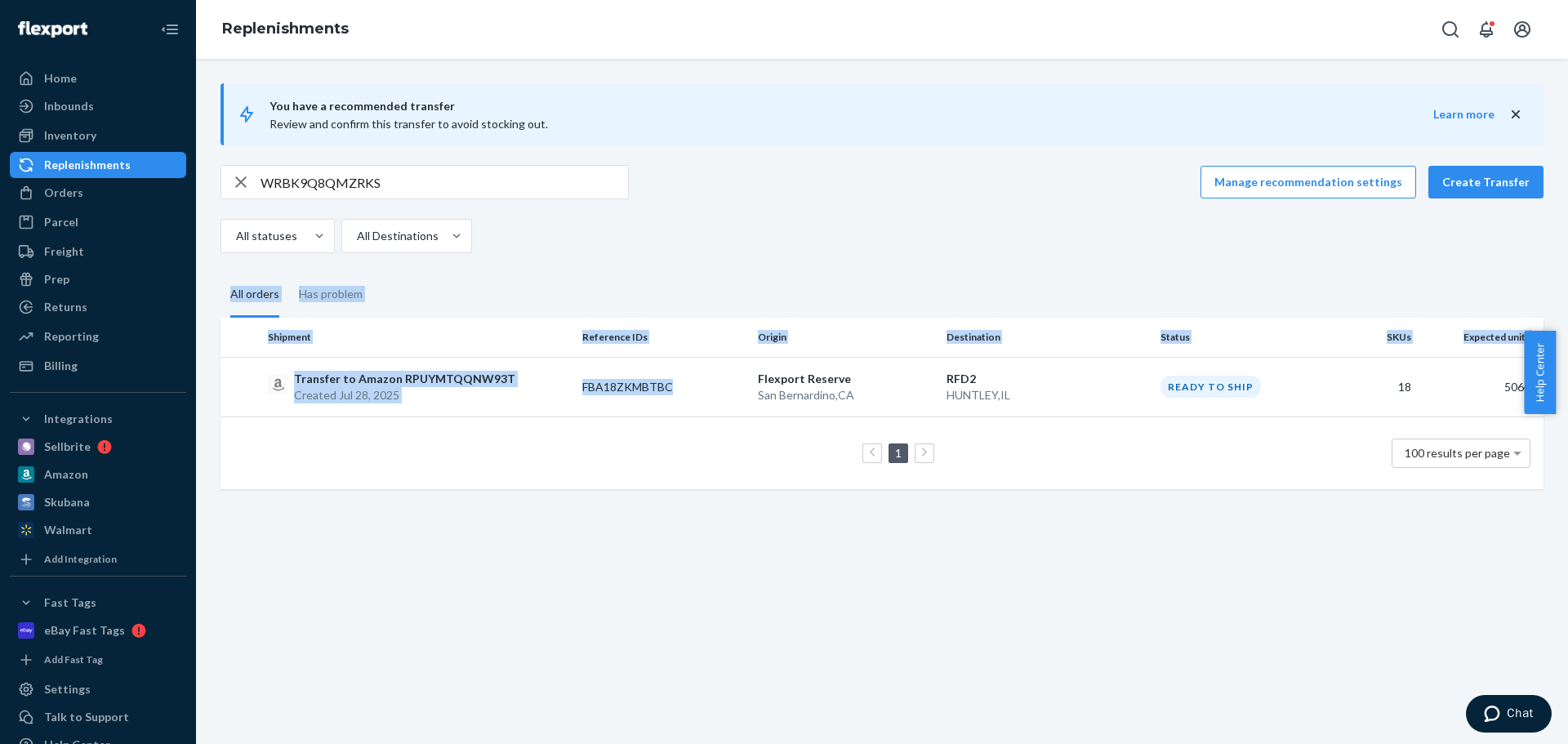 drag, startPoint x: 666, startPoint y: 385, endPoint x: 687, endPoint y: 237, distance: 149.48244 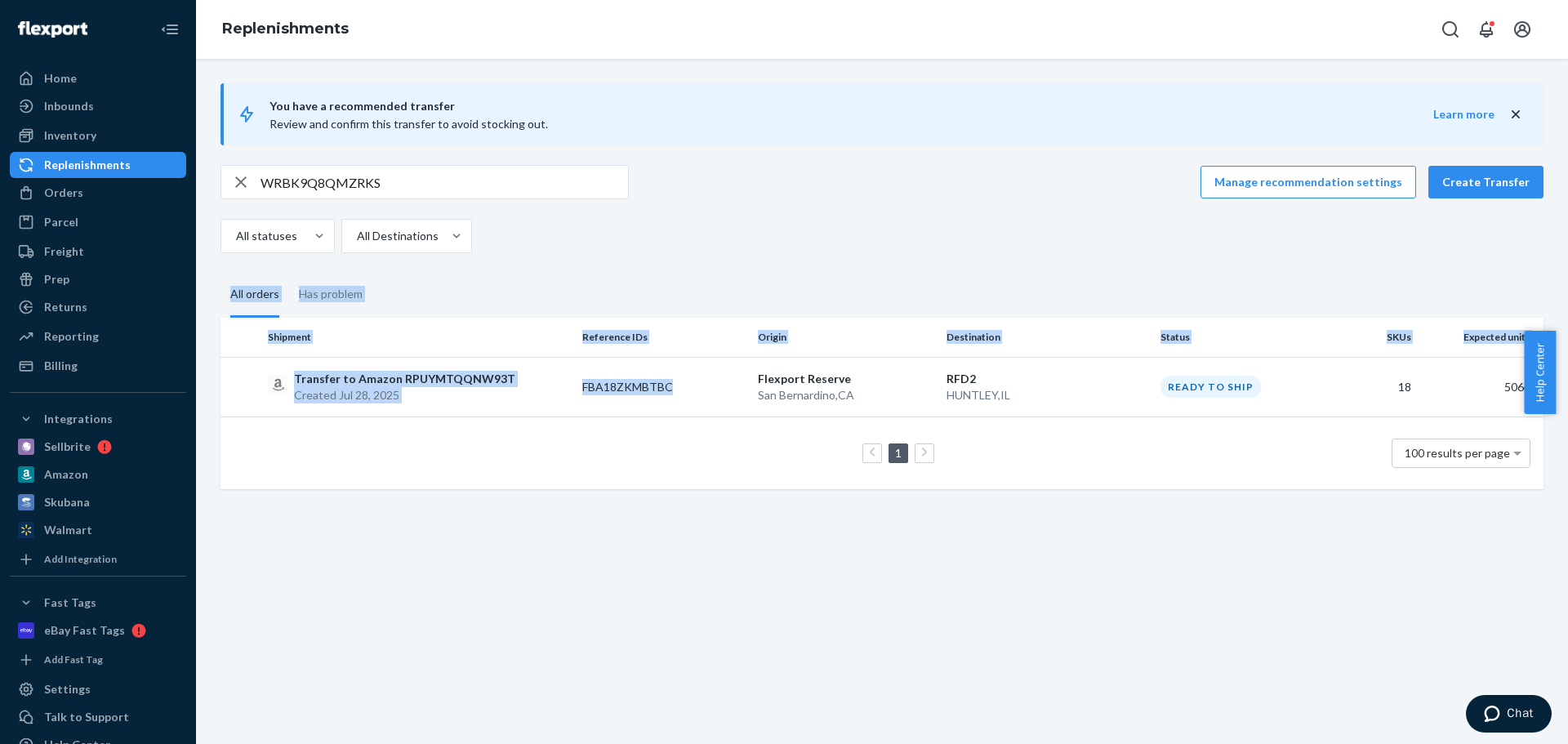 click on "You have a recommended transfer Review and confirm this transfer to avoid stocking out. Learn more [SHIPMENT_REF] Manage recommendation settings Create Transfer All statuses All Destinations All orders Has problem Shipment Reference IDs Origin Destination Status SKUs Expected units Transfer to Amazon [SHIPMENT_REF] Created Jul 28, 2025 [SHIPMENT_REF] Flexport Reserve [CITY] , [STATE] [WAREHOUSE_CODE] [CITY] , [STATE] Ready to ship 18 5064 1 100 results per page" at bounding box center (882, 286) 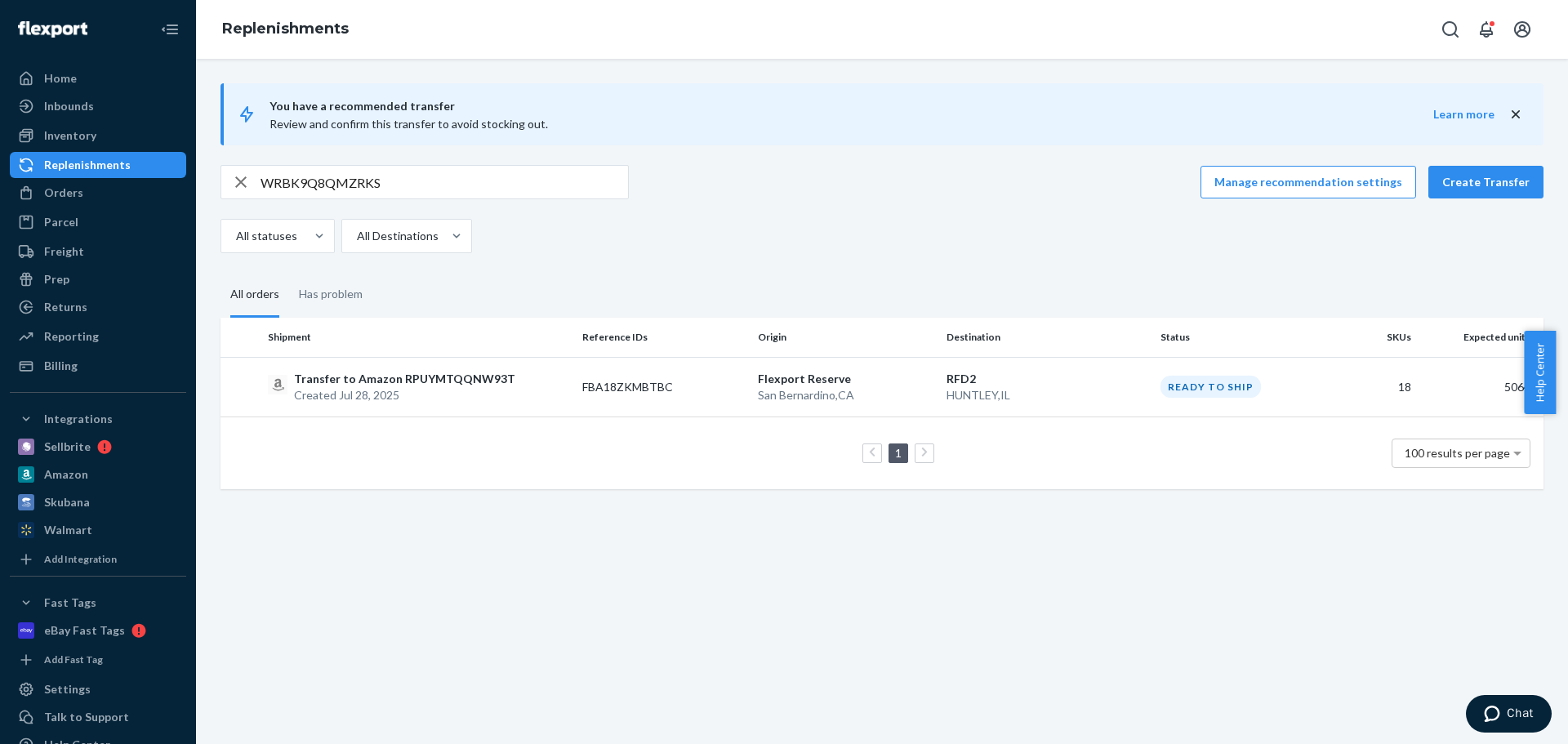 click on "All statuses All Destinations" at bounding box center (875, 236) 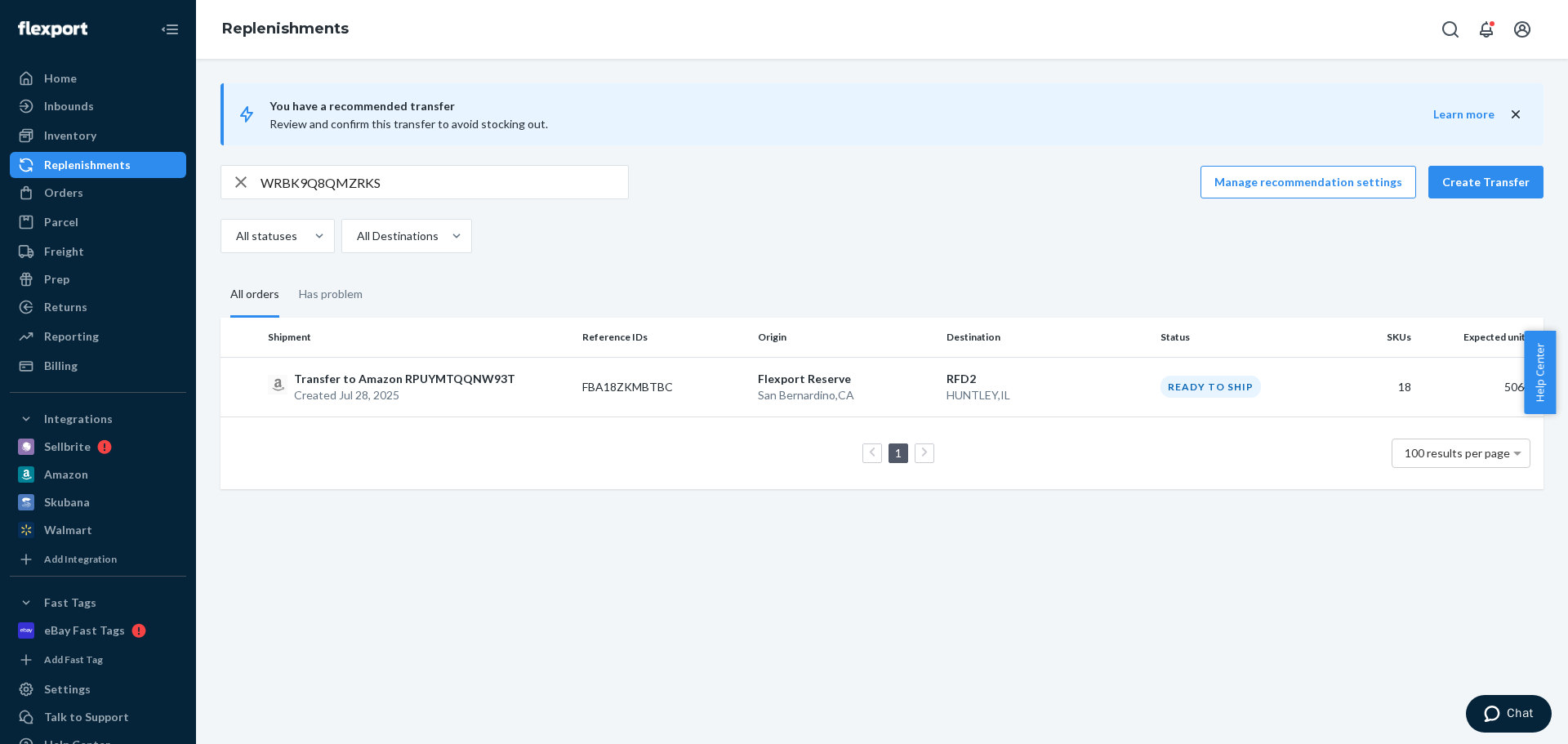 click on "WRBK9Q8QMZRKS" at bounding box center (444, 182) 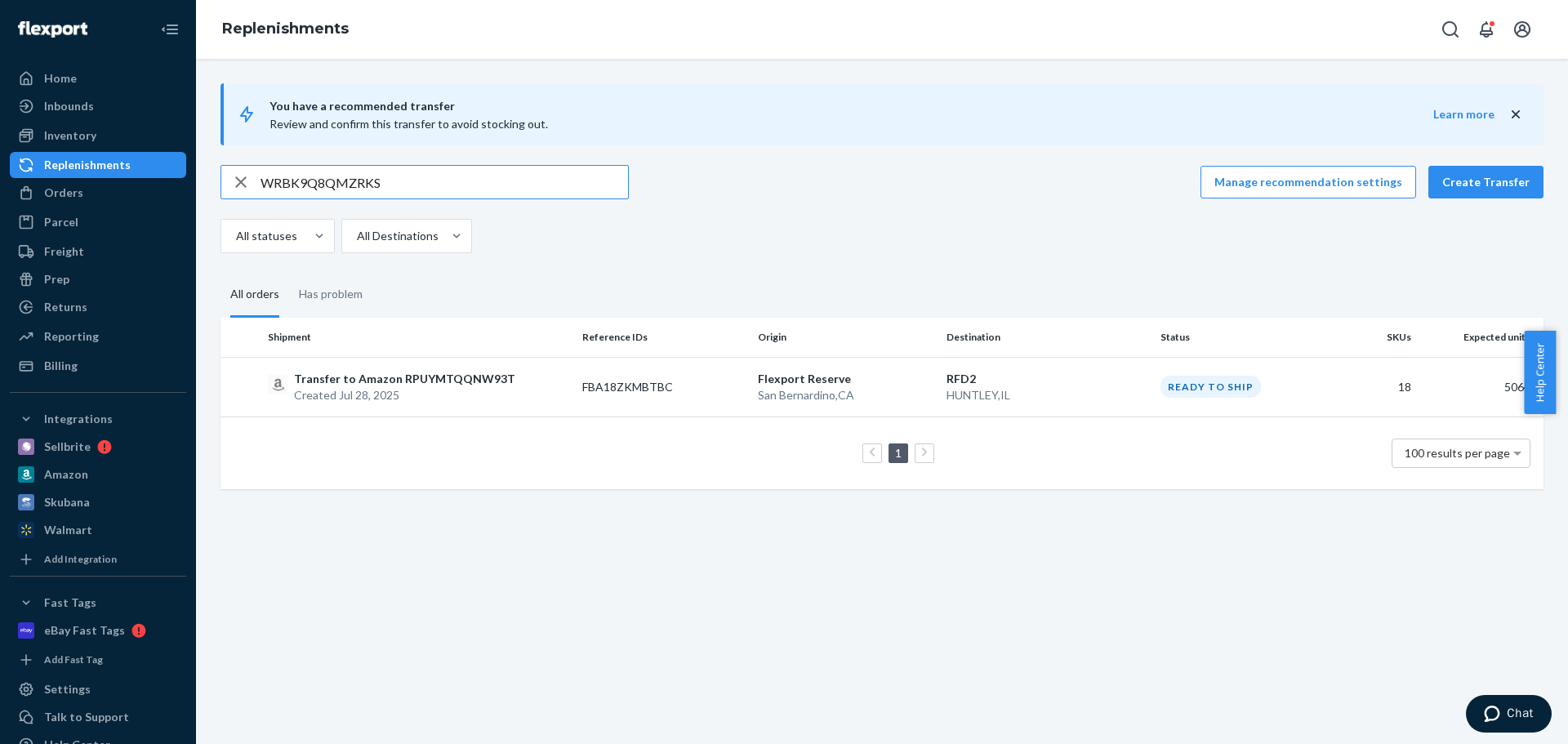 paste on "[SHIPMENT_REF]" 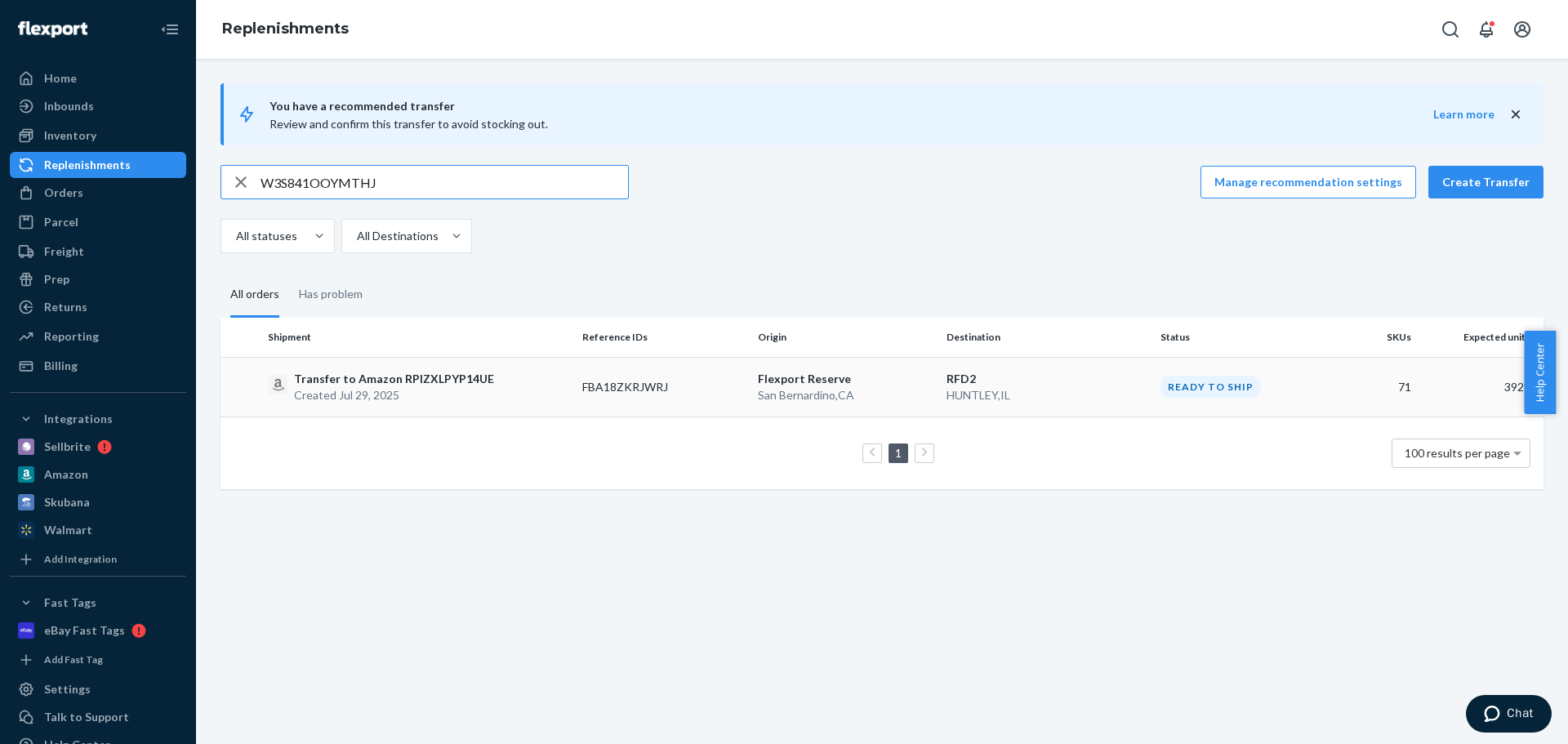 type on "W3S841OOYMTHJ" 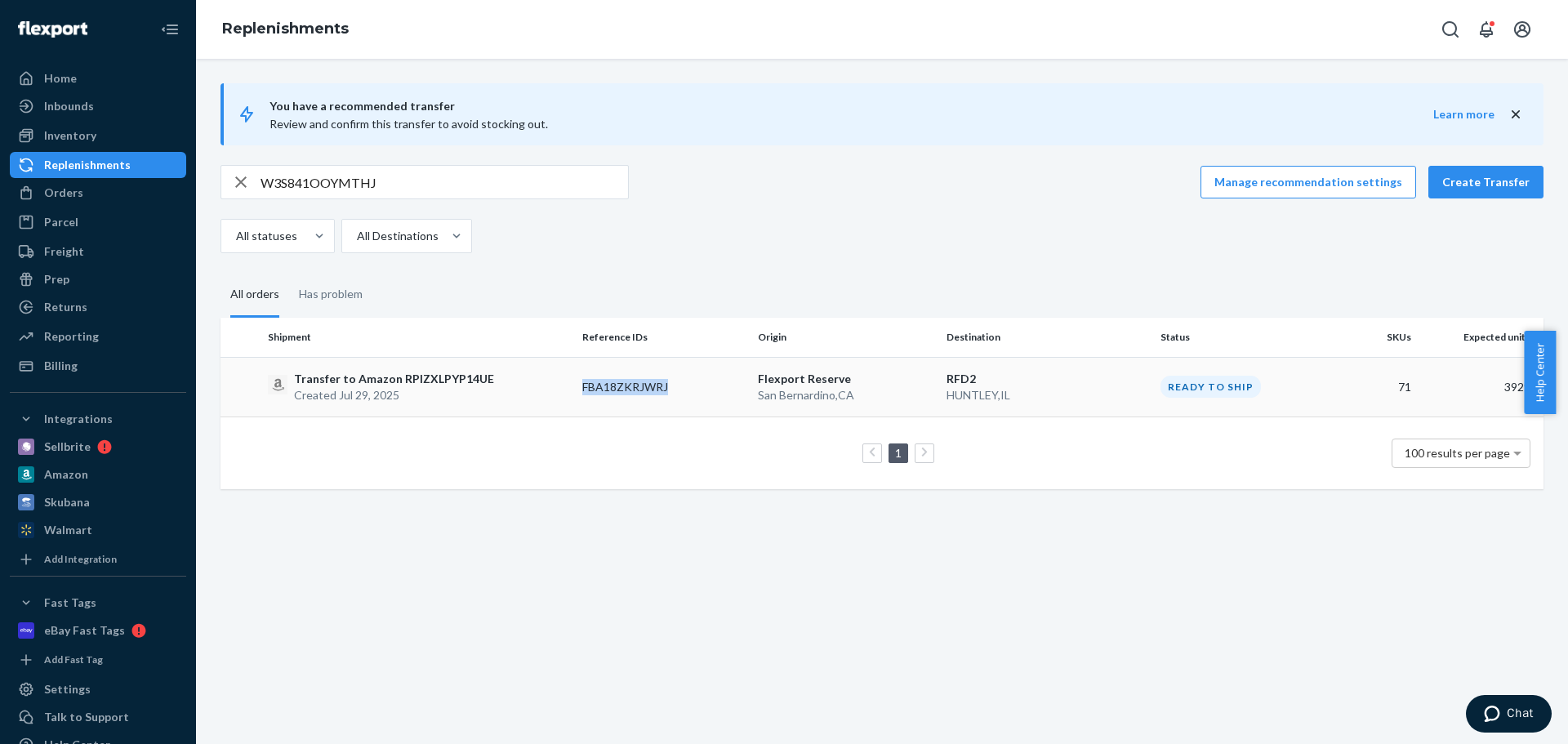 drag, startPoint x: 673, startPoint y: 387, endPoint x: 580, endPoint y: 393, distance: 93.19335 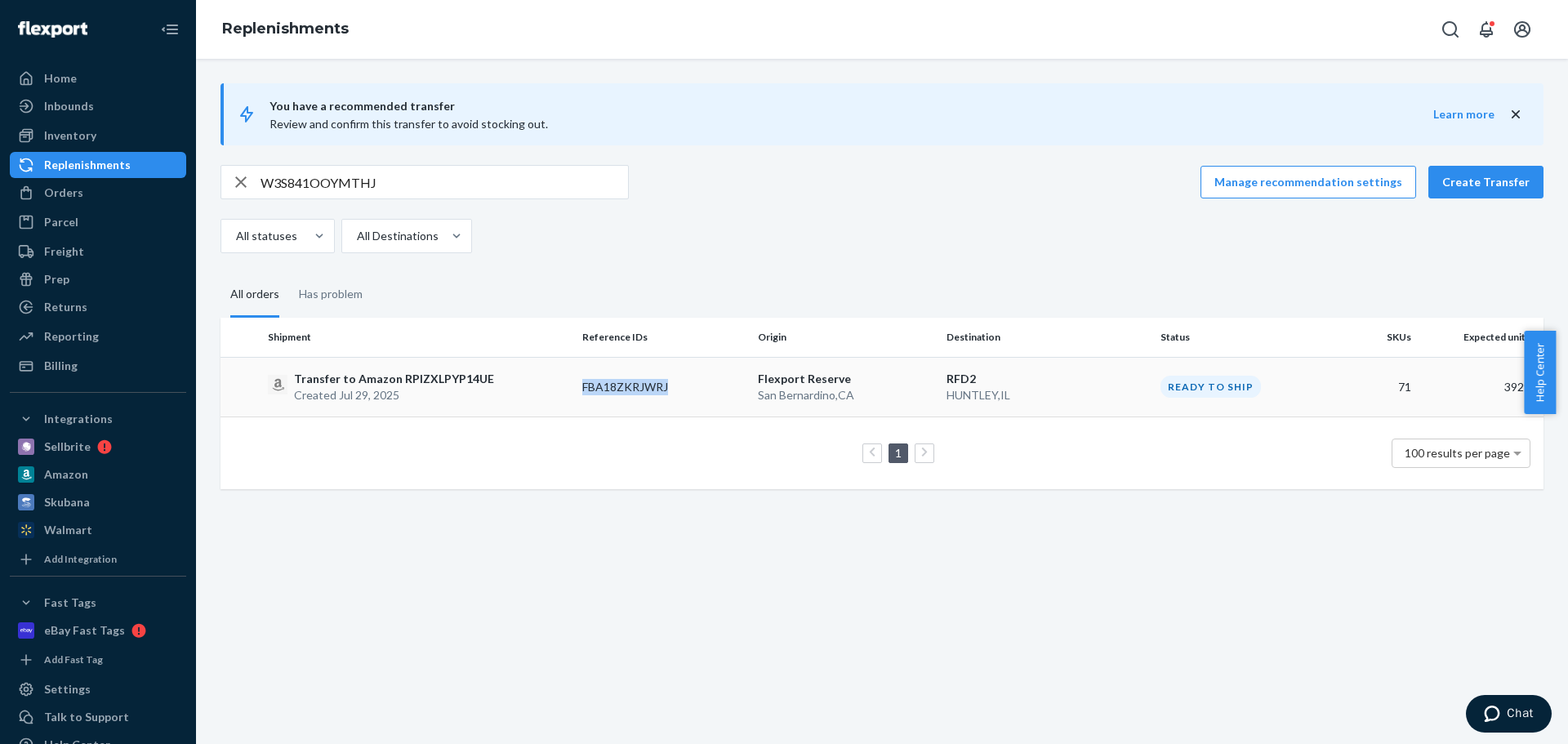 click on "FBA18ZKRJWRJ" at bounding box center (663, 386) 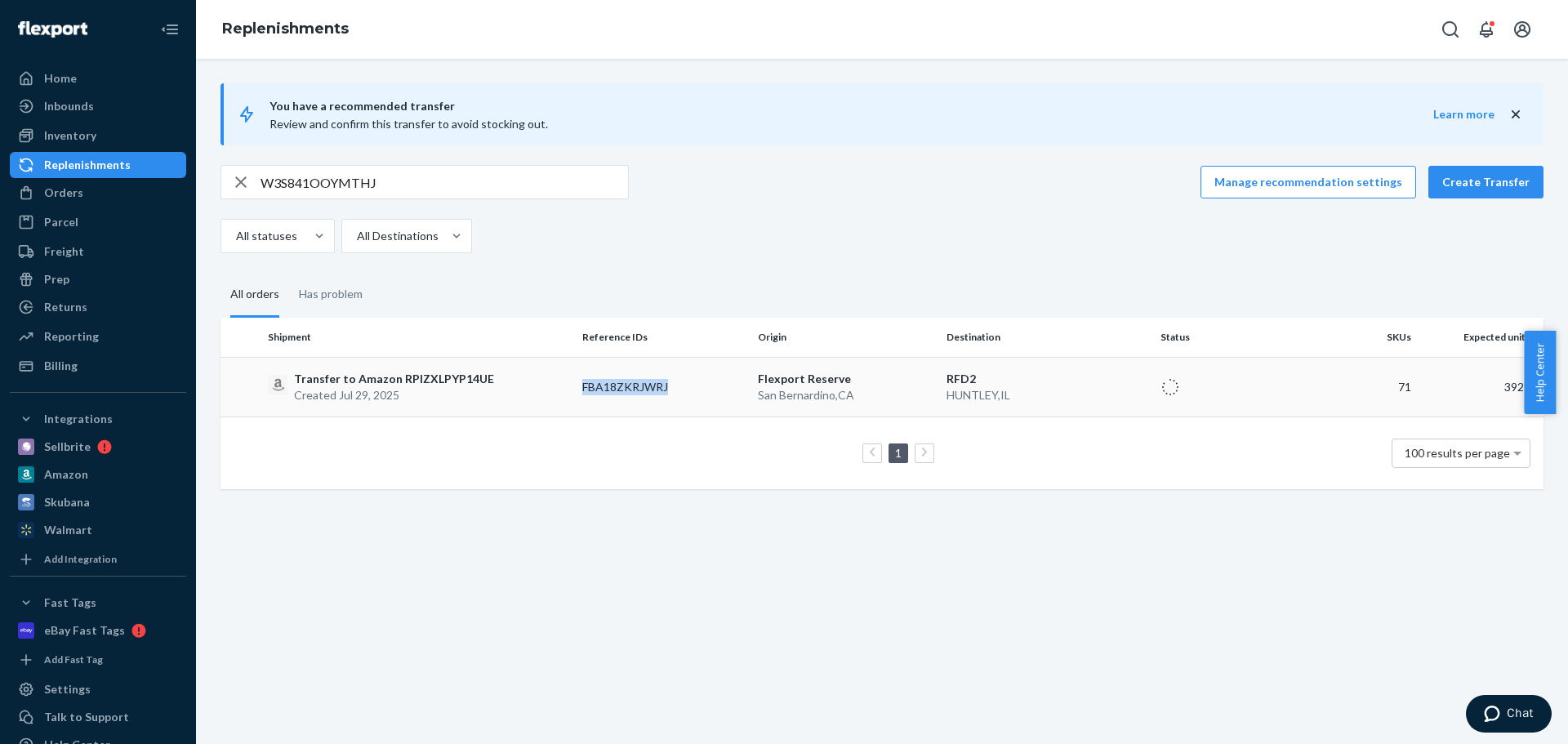 copy on "FBA18ZKRJWRJ" 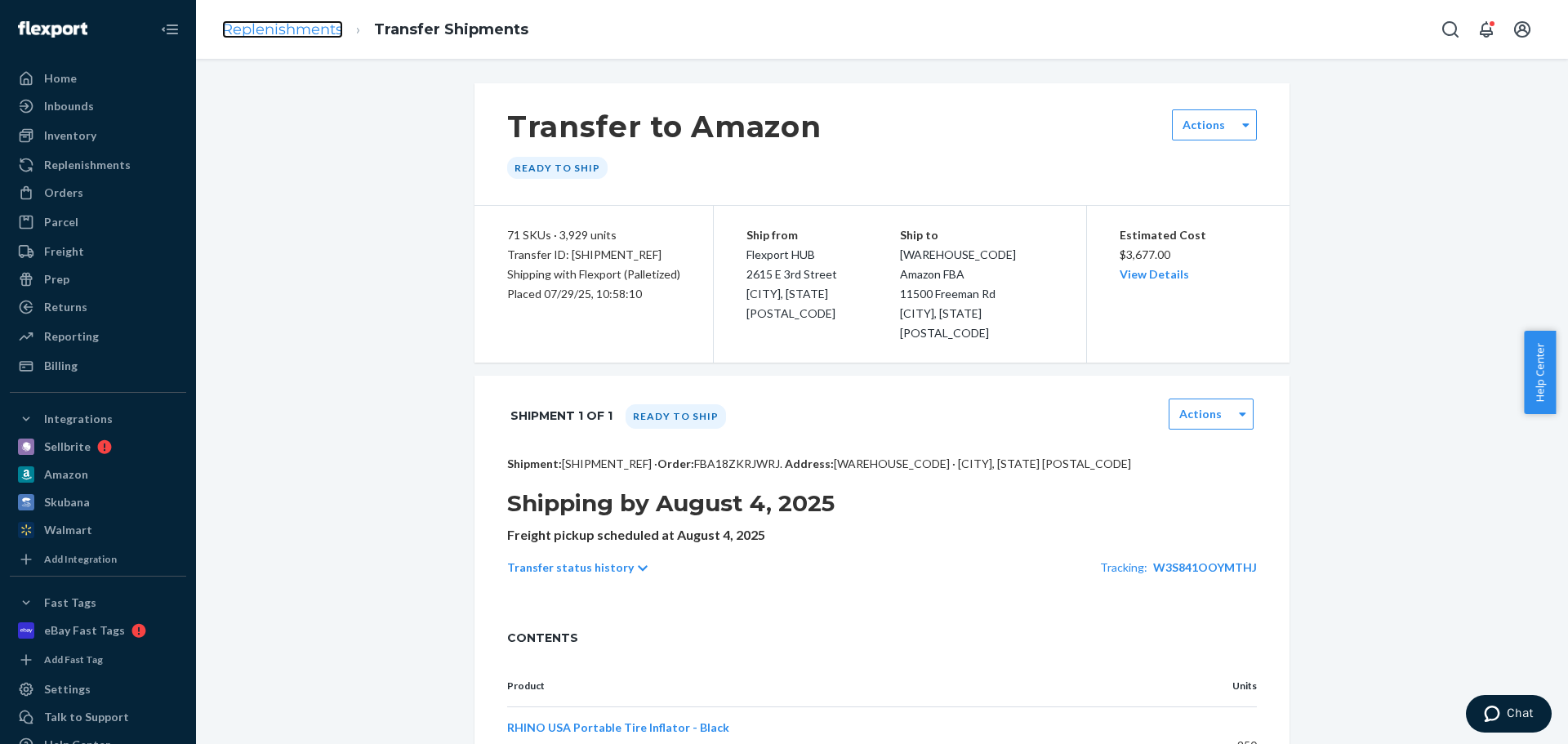 click on "Replenishments" at bounding box center (283, 29) 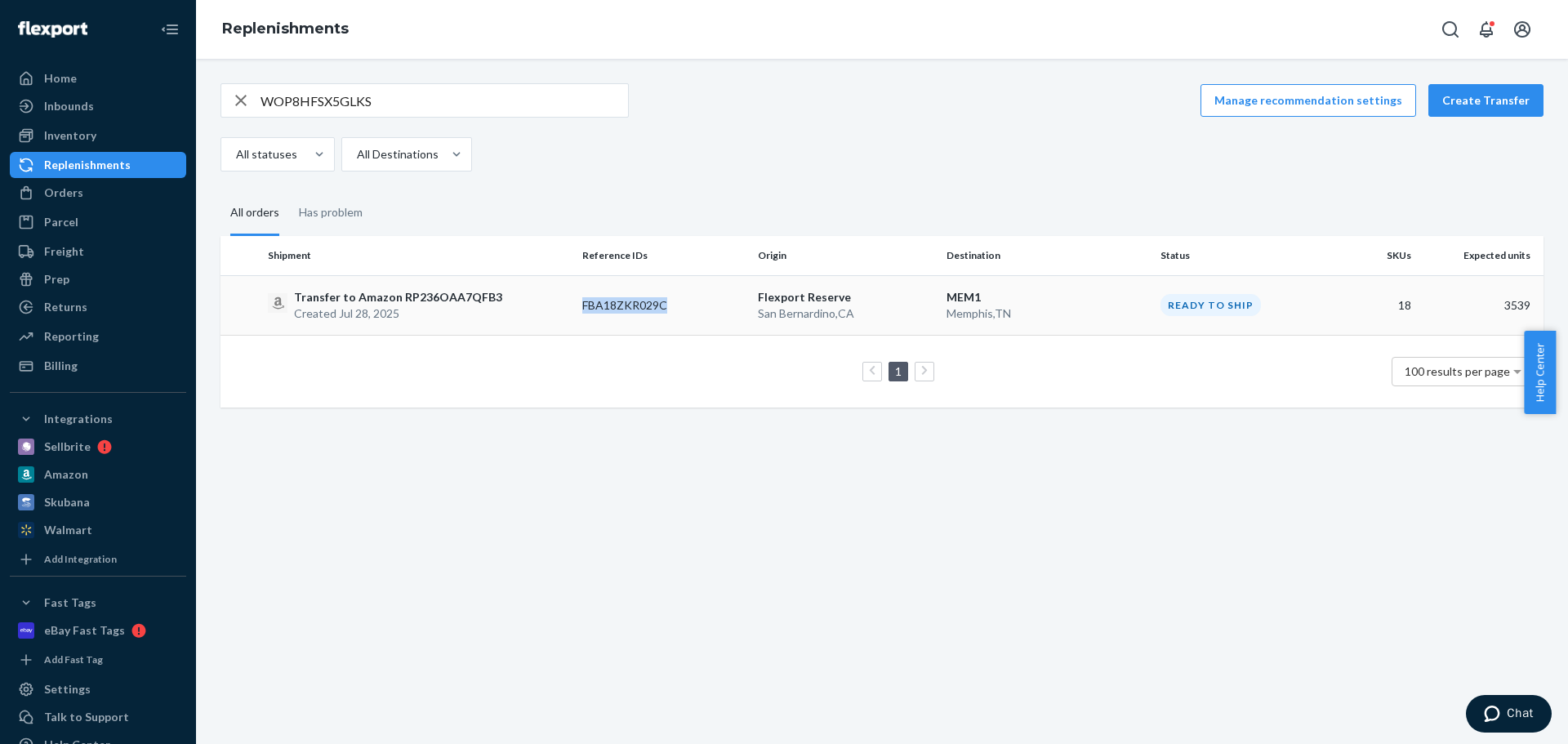 copy on "FBA18ZKR029C" 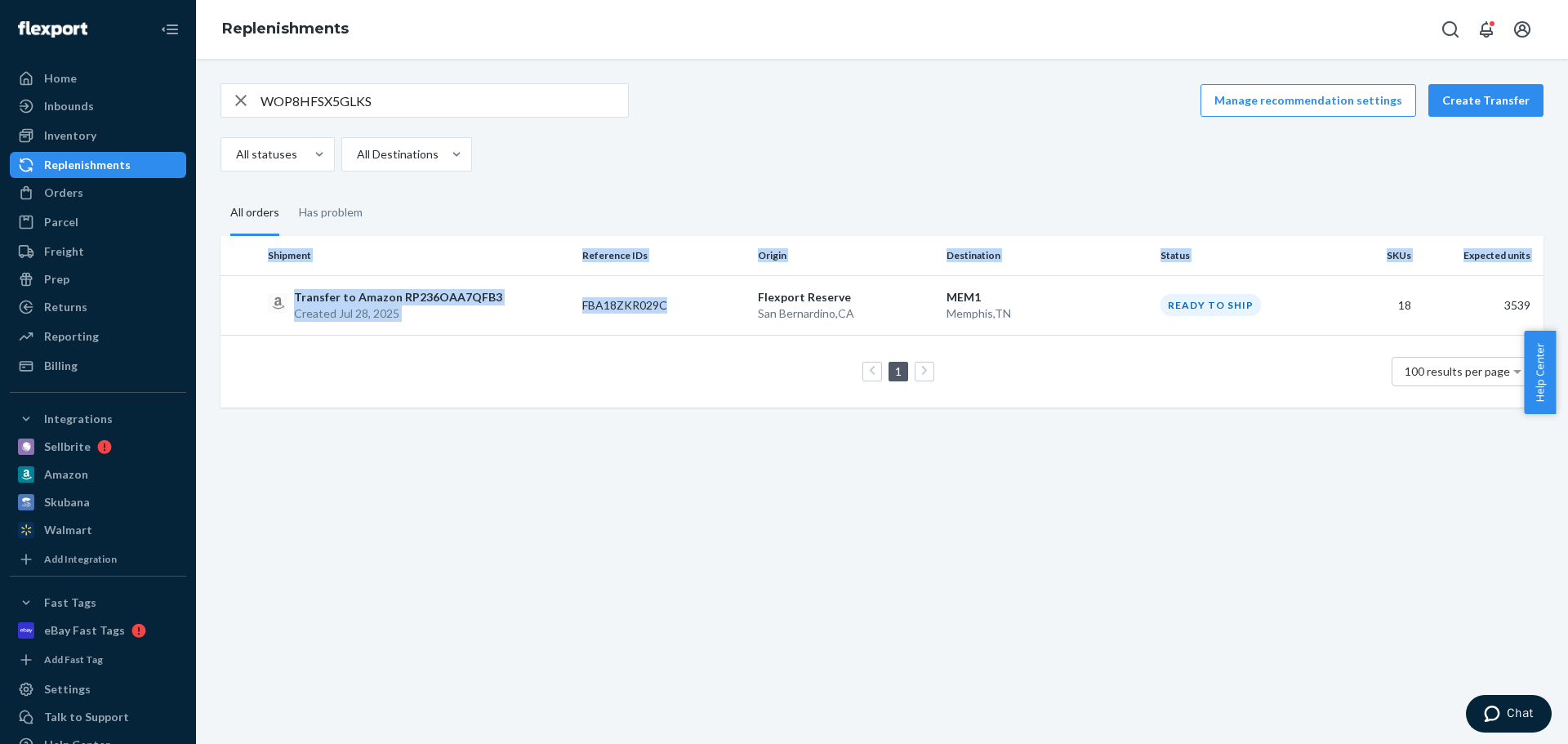 drag, startPoint x: 592, startPoint y: 325, endPoint x: 540, endPoint y: 417, distance: 105.67876 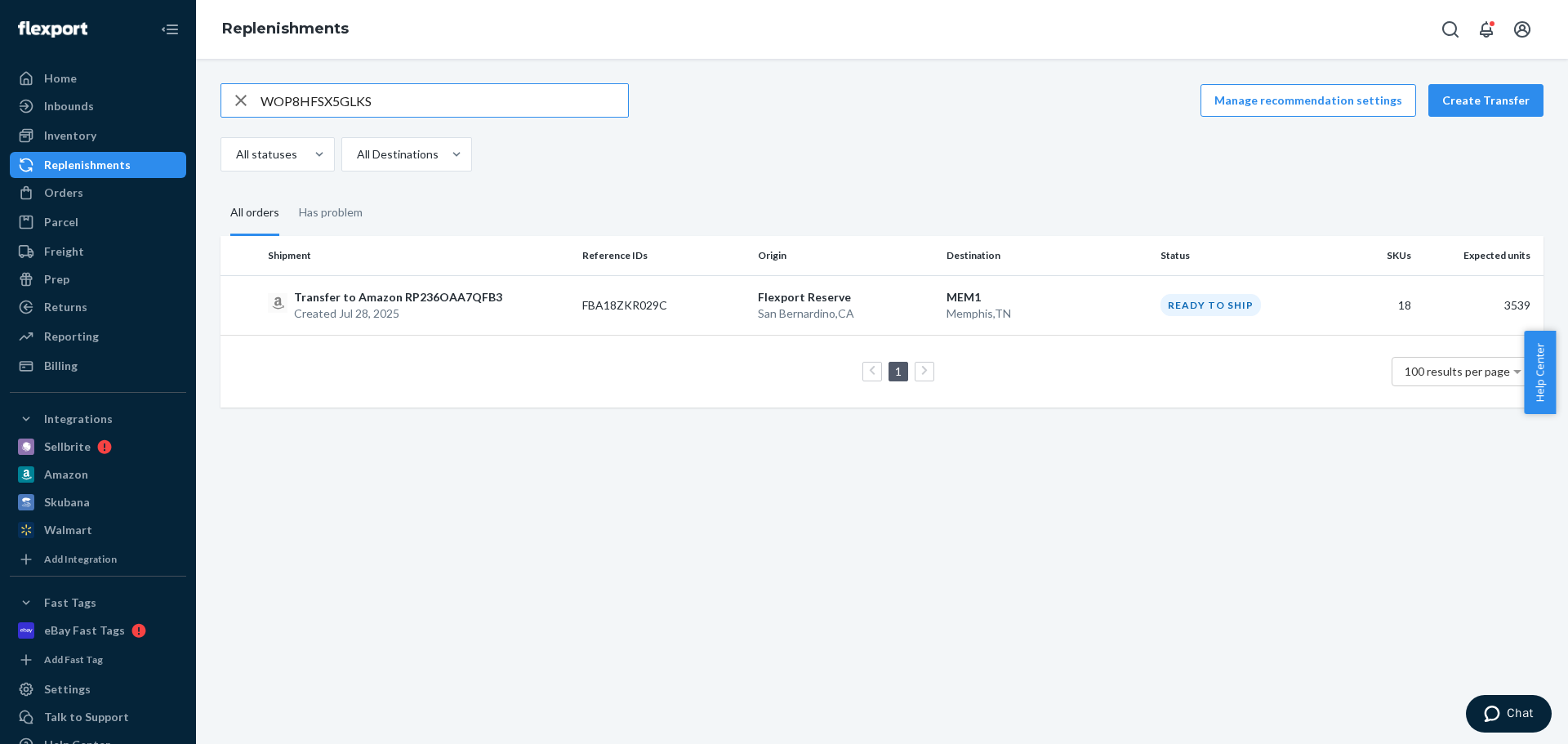 paste on "[SHIPMENT_REF]" 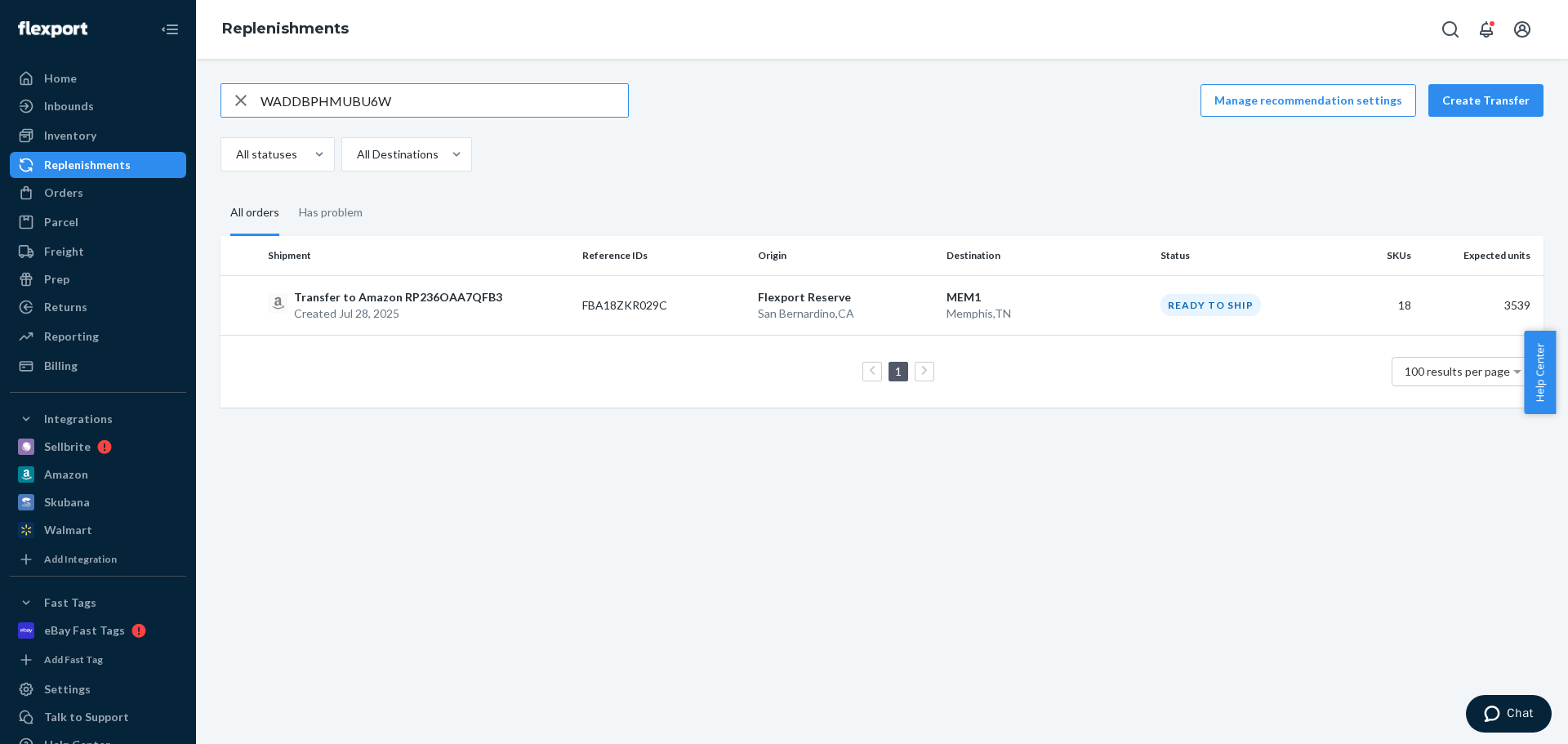 type on "WADDBPHMUBU6W" 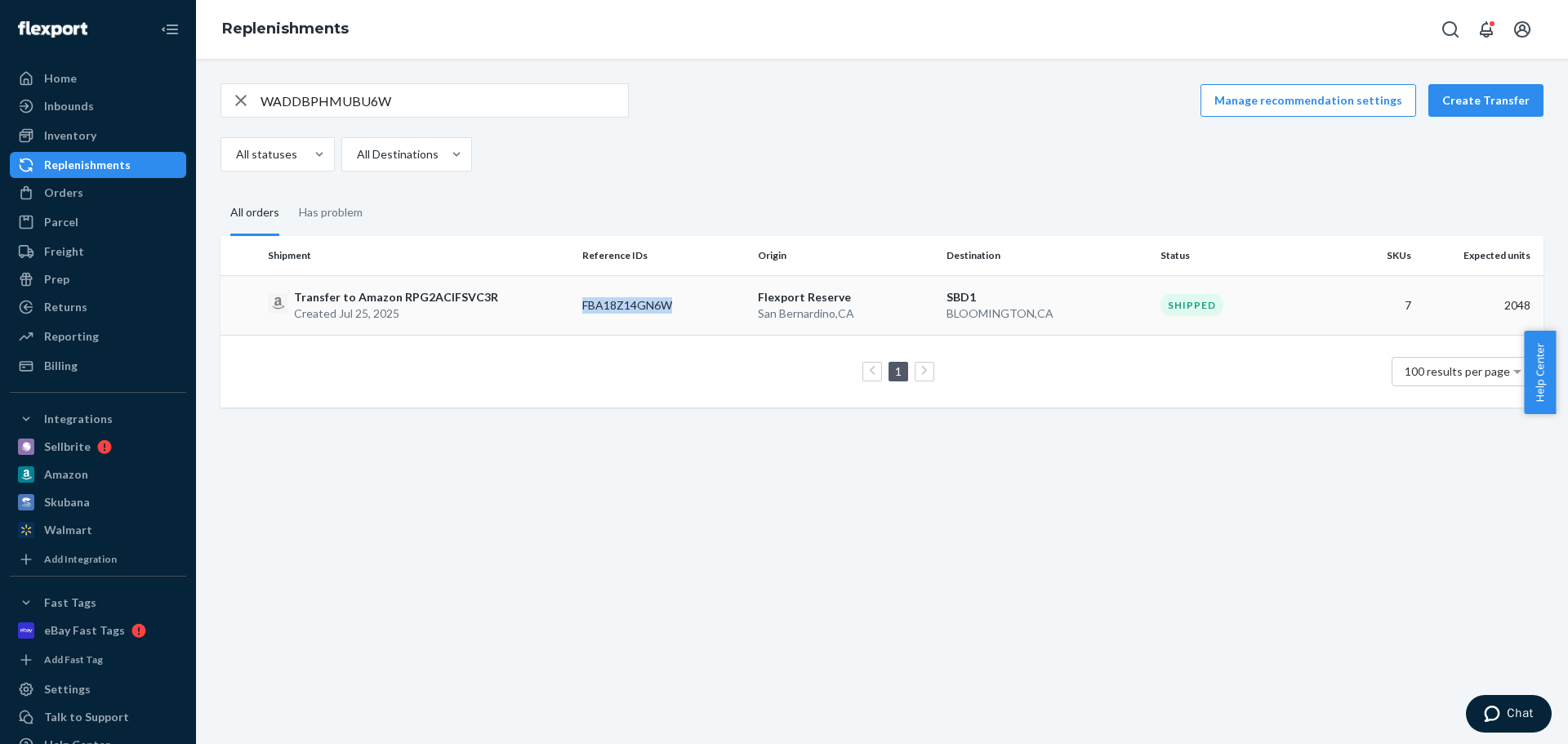 copy on "FBA18Z14GN6W" 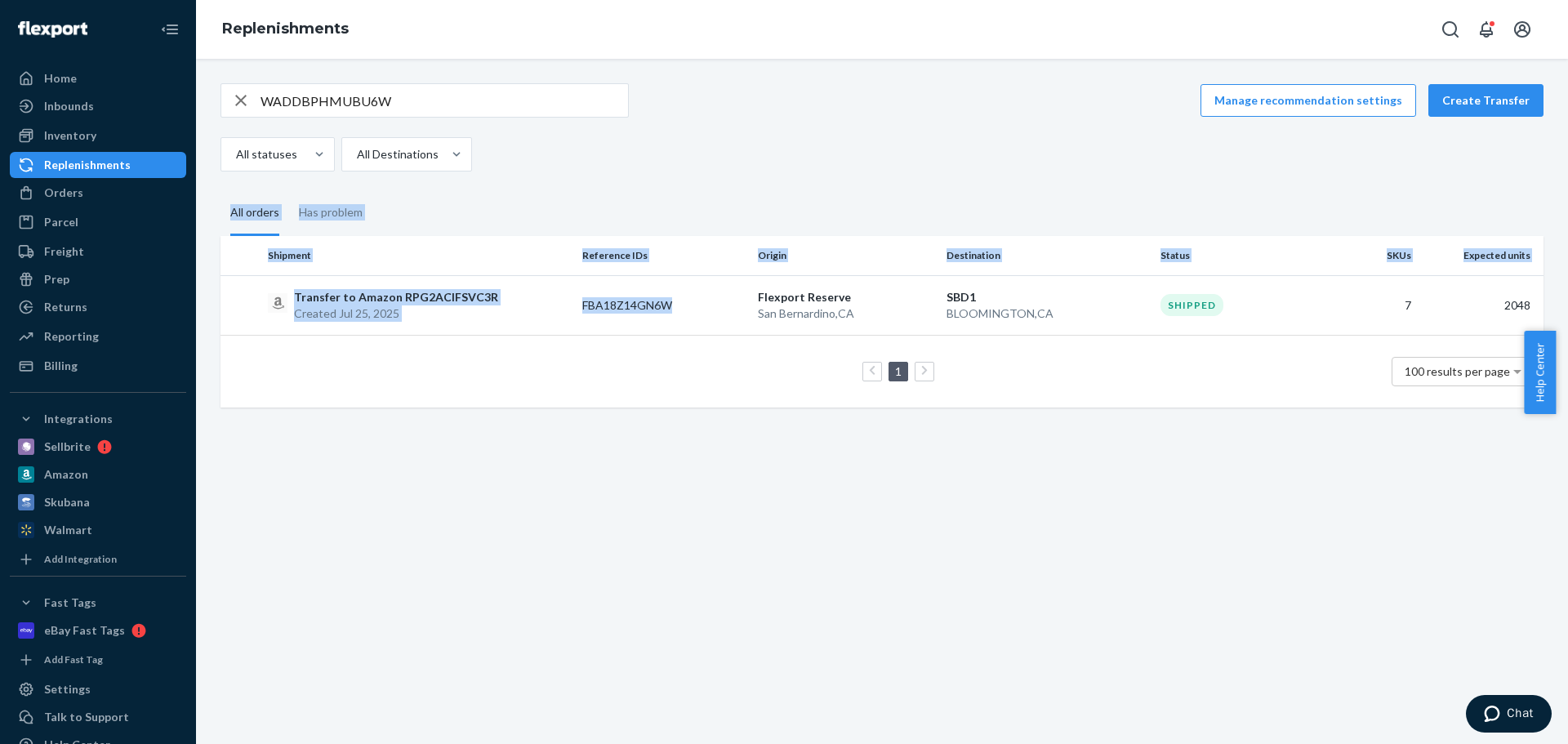drag, startPoint x: 675, startPoint y: 311, endPoint x: 639, endPoint y: 153, distance: 162.04938 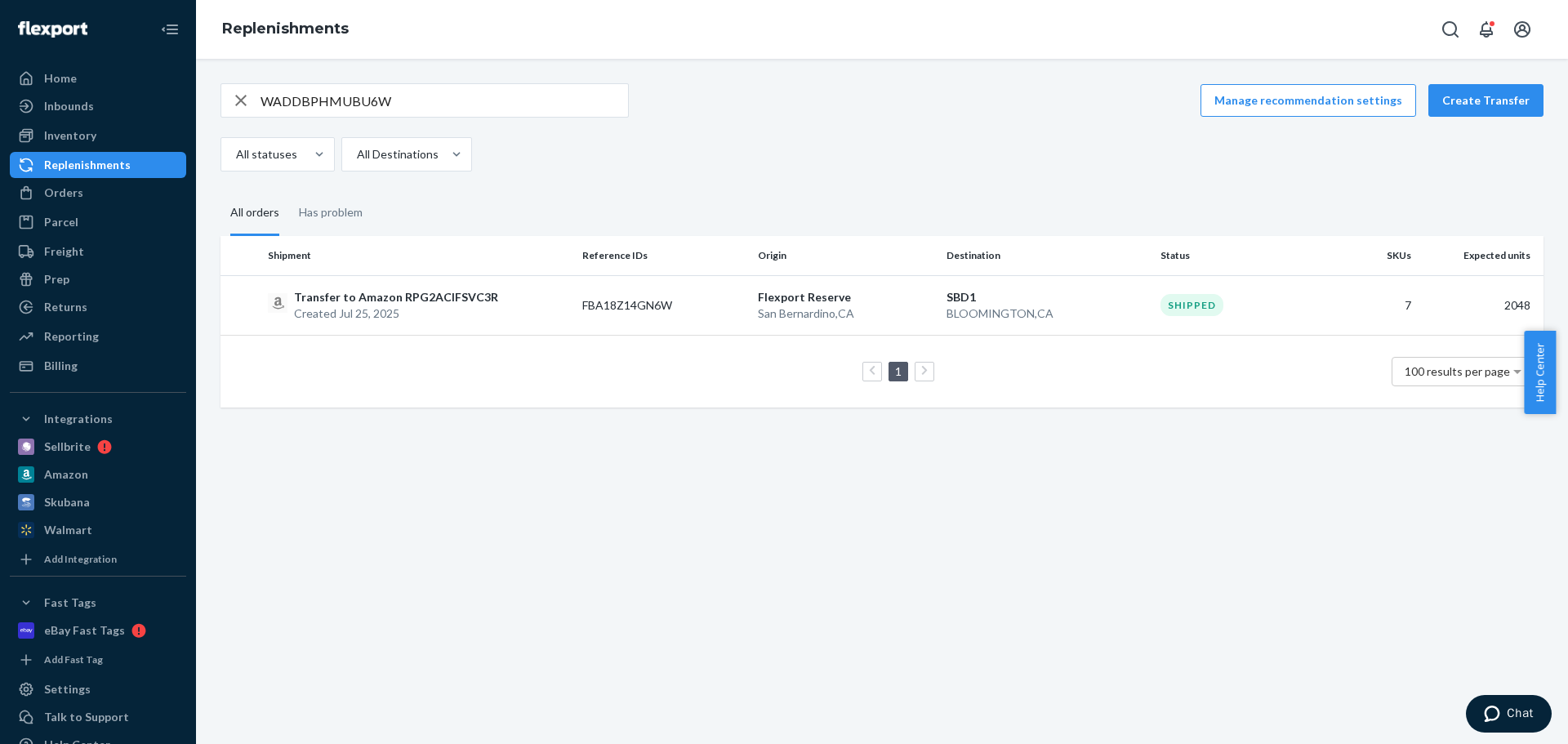 click on "All statuses All Destinations" at bounding box center [875, 154] 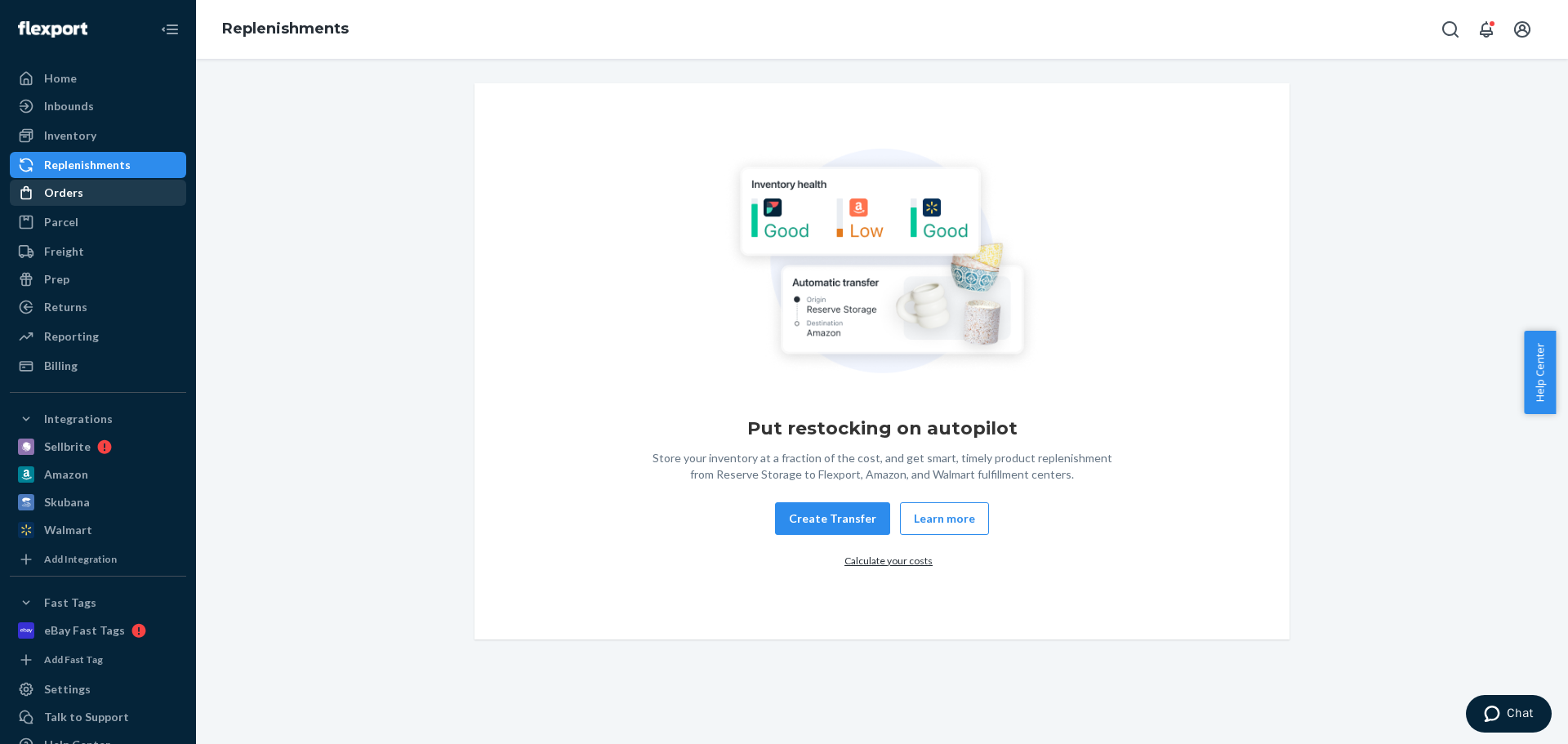 click on "Orders" at bounding box center [98, 193] 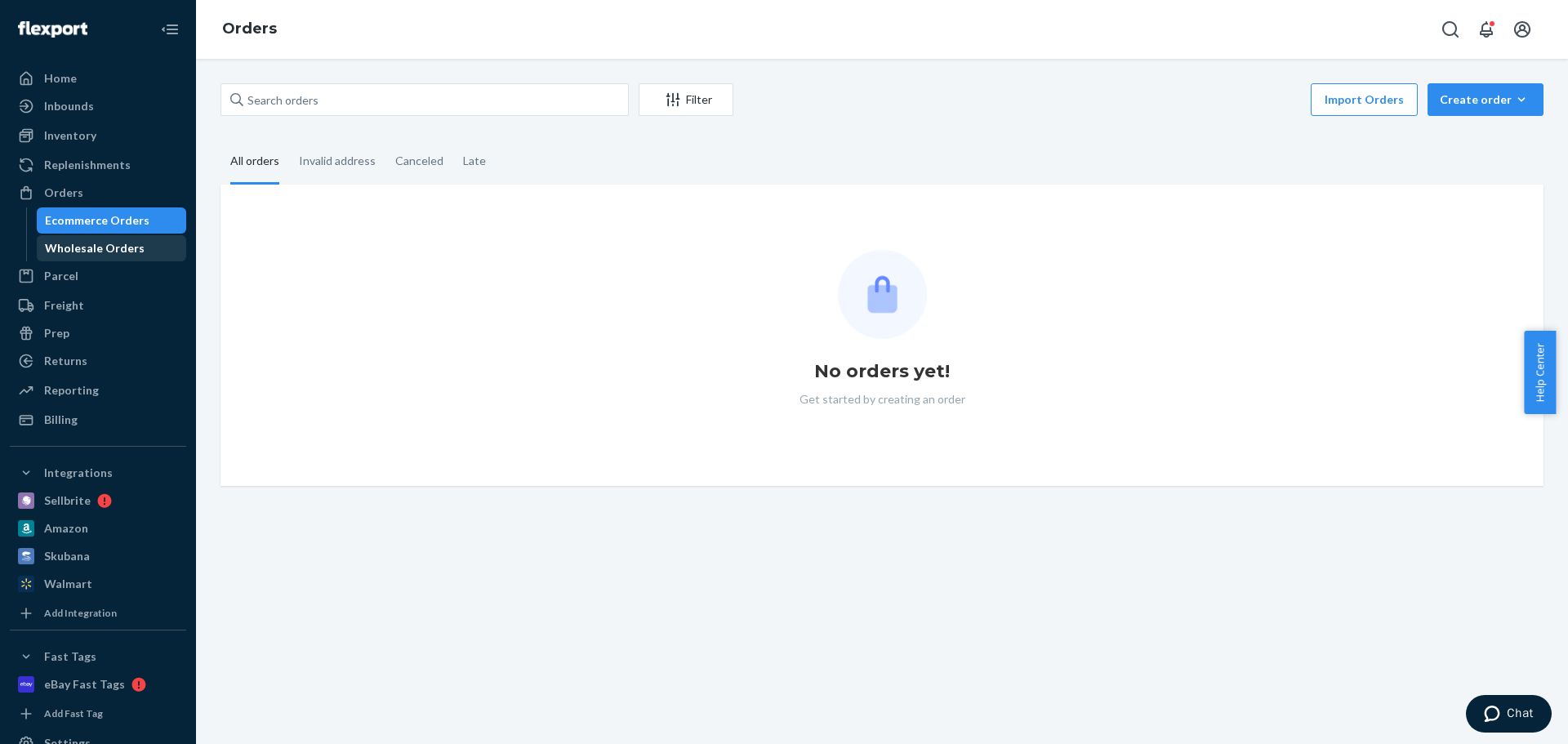 click on "Wholesale Orders" at bounding box center (95, 248) 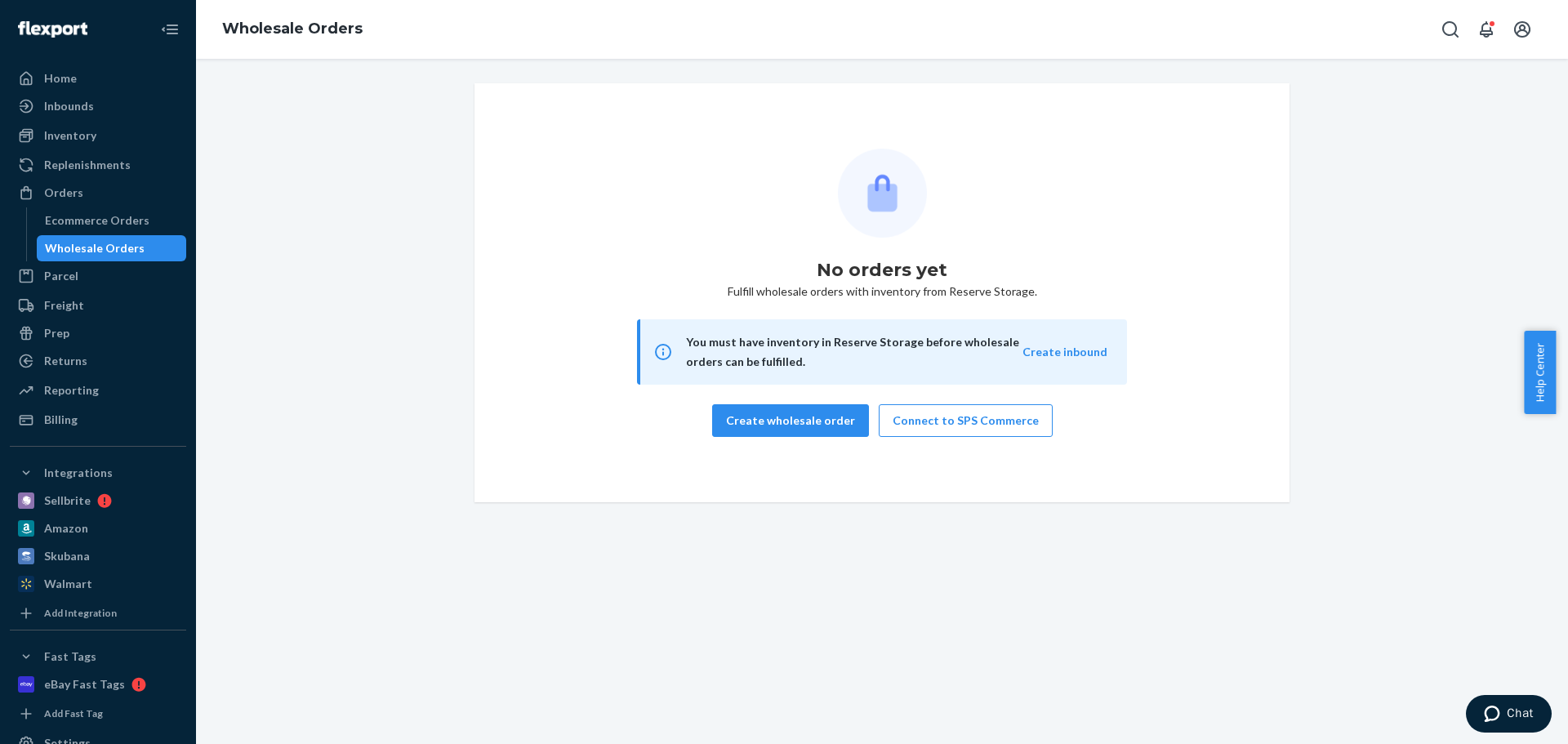 click on "No orders yet Fulfill wholesale orders with inventory from Reserve Storage. You must have inventory in Reserve Storage before wholesale orders can be fulfilled. Create inbound Create wholesale order Connect to SPS Commerce" at bounding box center [882, 292] 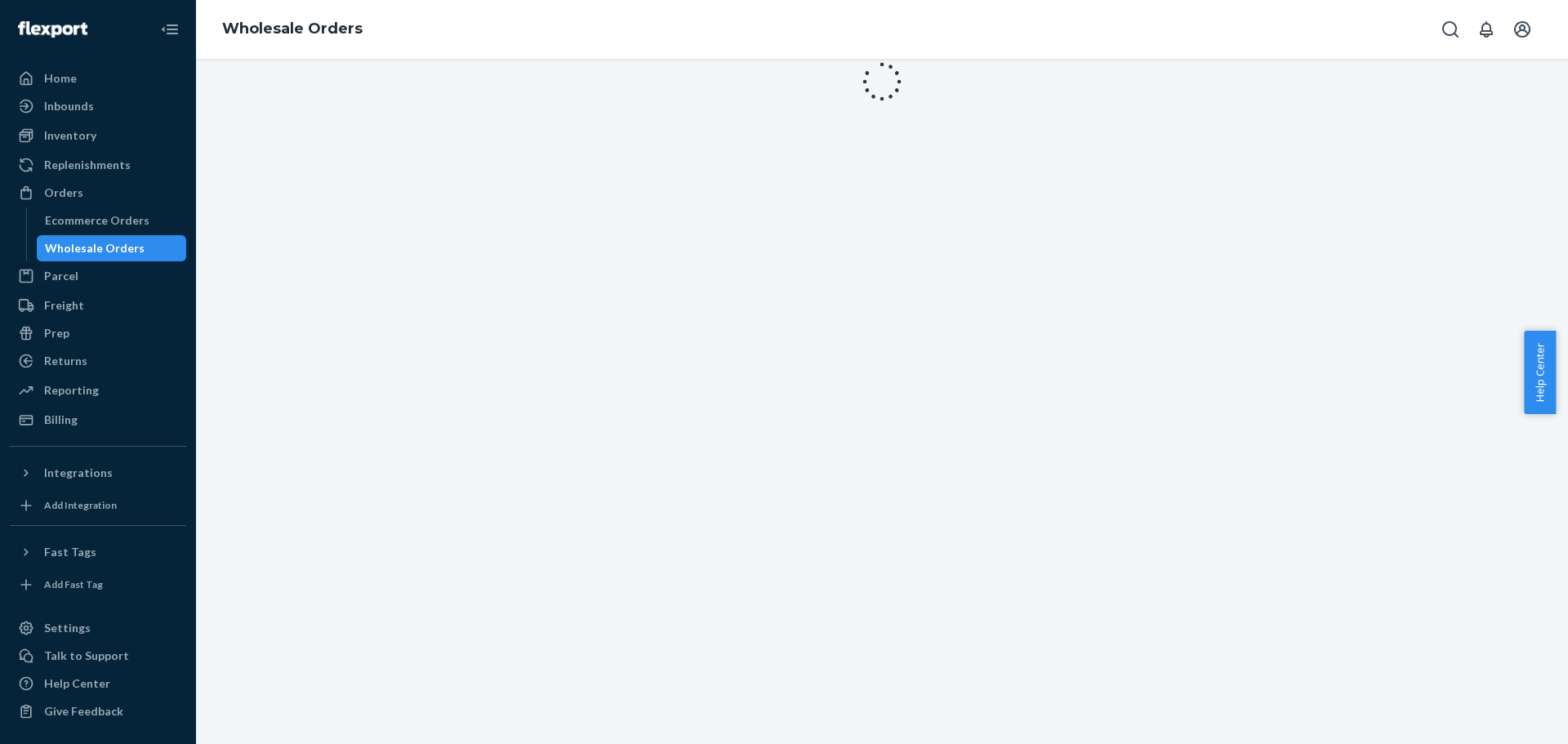 scroll, scrollTop: 0, scrollLeft: 0, axis: both 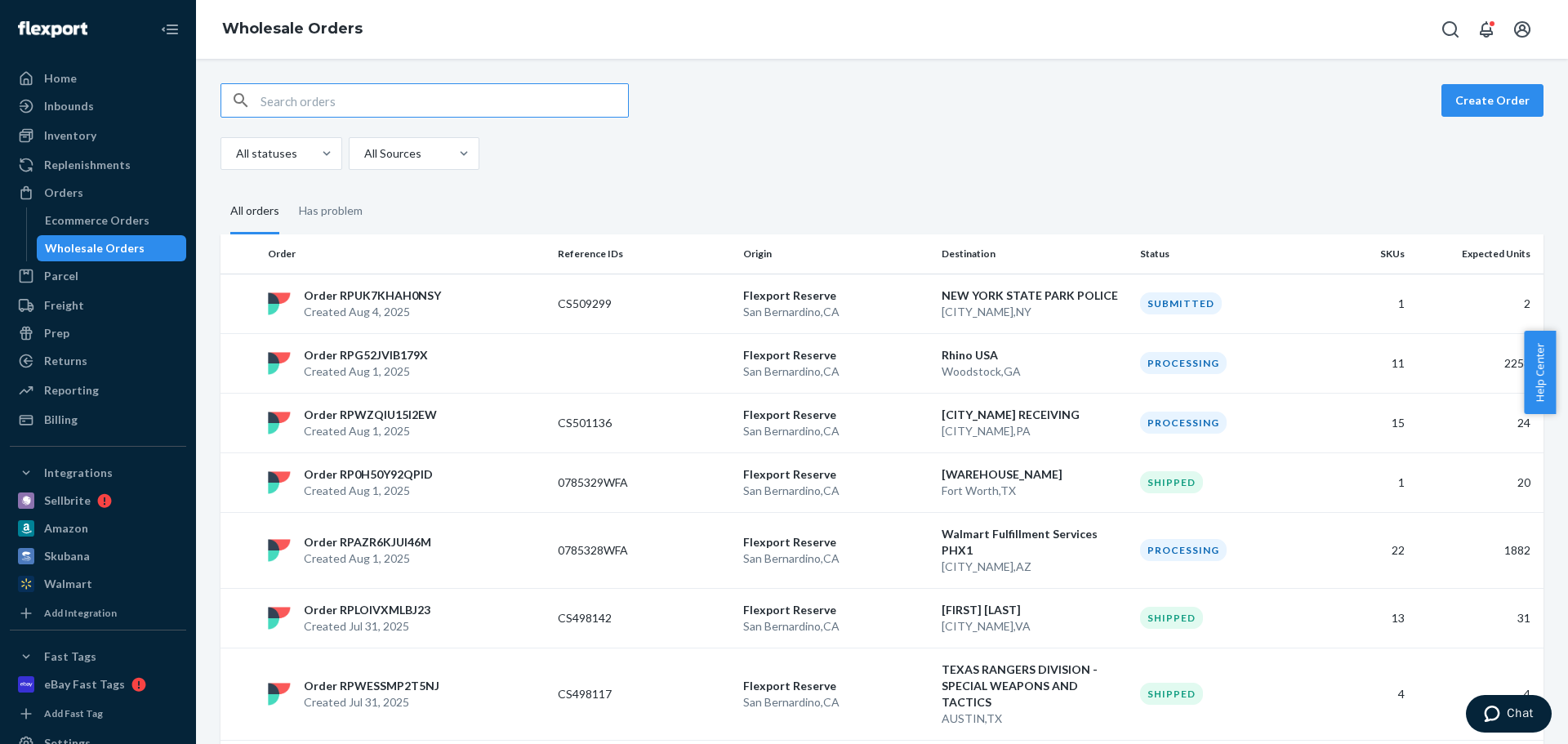 click at bounding box center (444, 100) 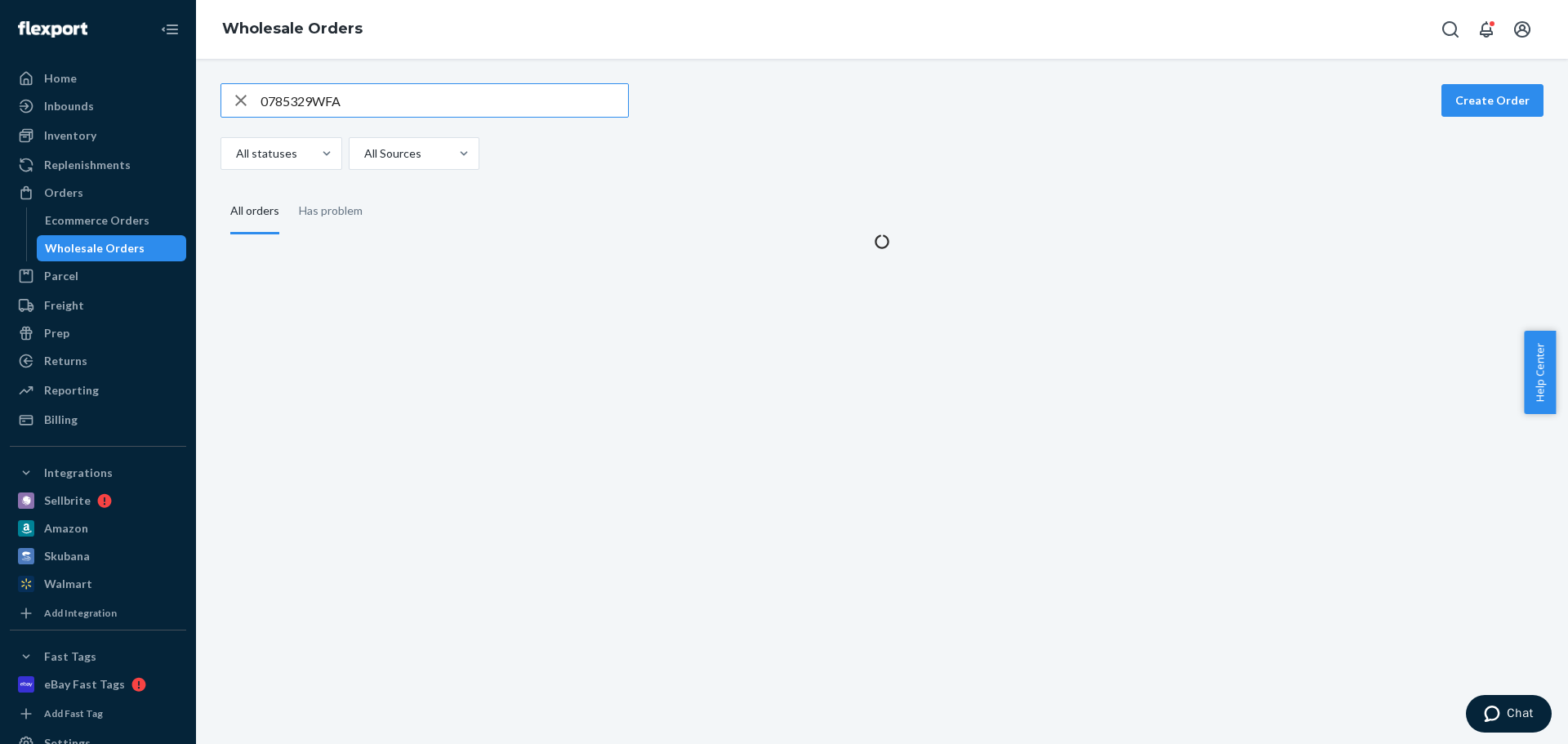 type on "0785329WFA" 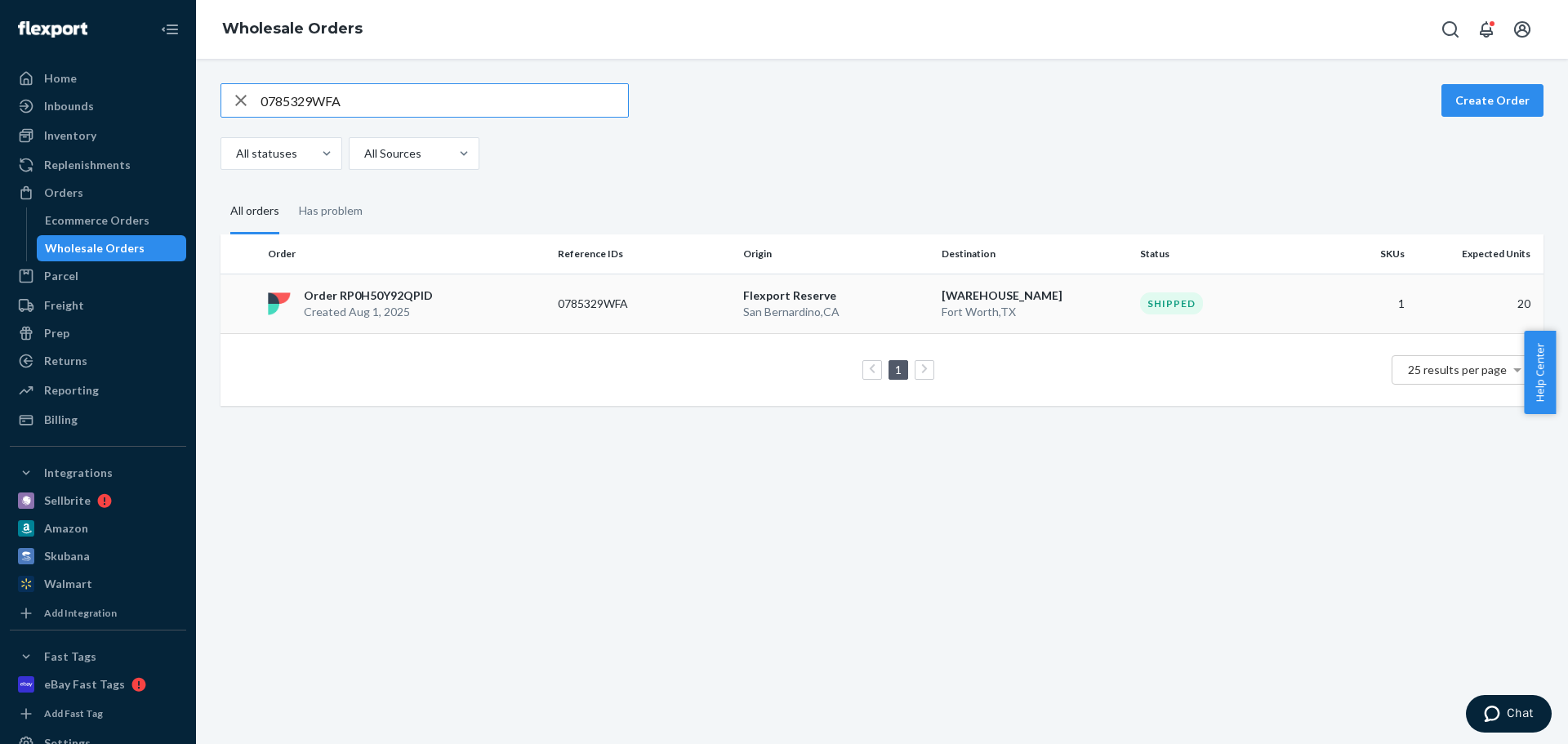 click on "Order [ORDER_ID] Created Aug 1, 2025" at bounding box center [406, 304] 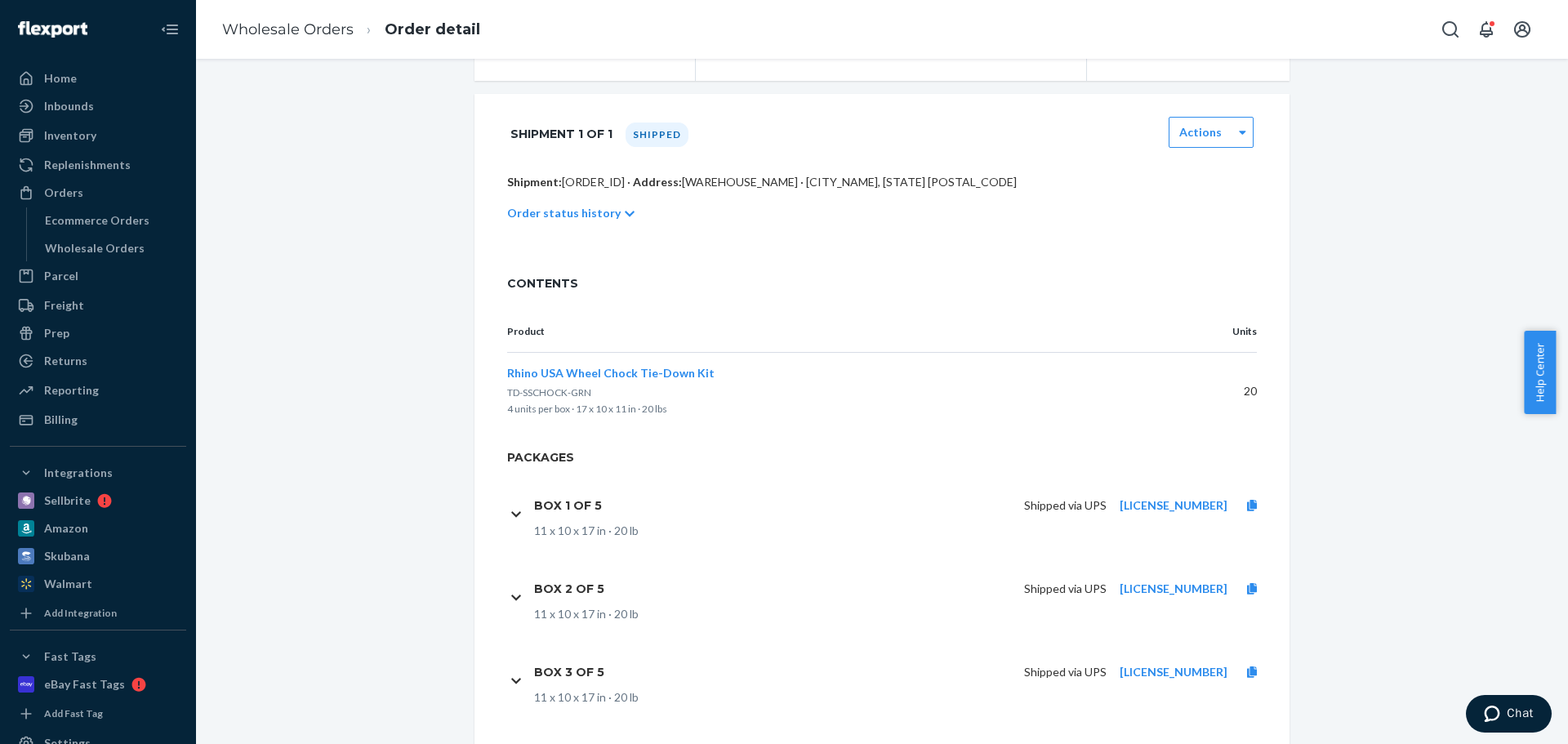 scroll, scrollTop: 459, scrollLeft: 0, axis: vertical 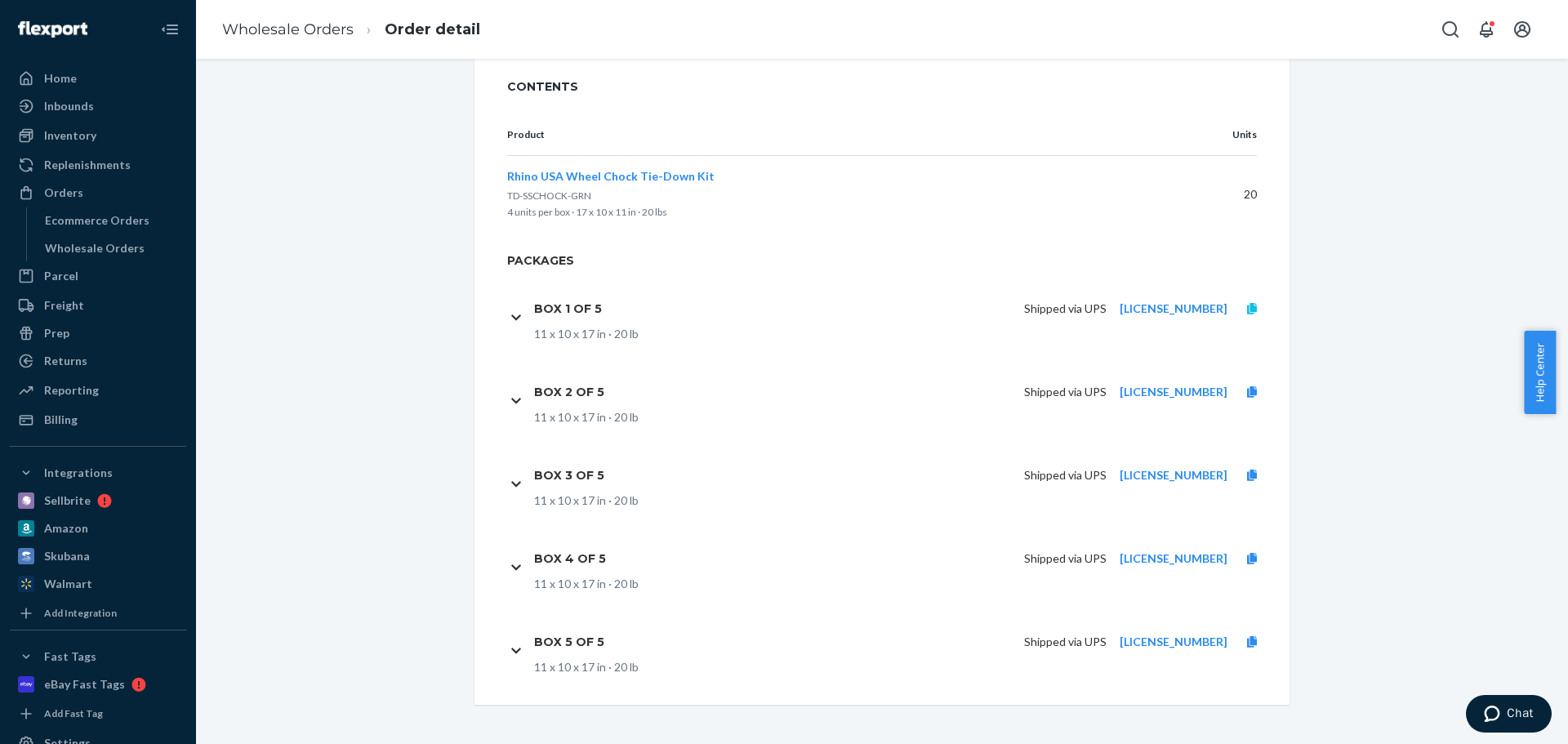 click 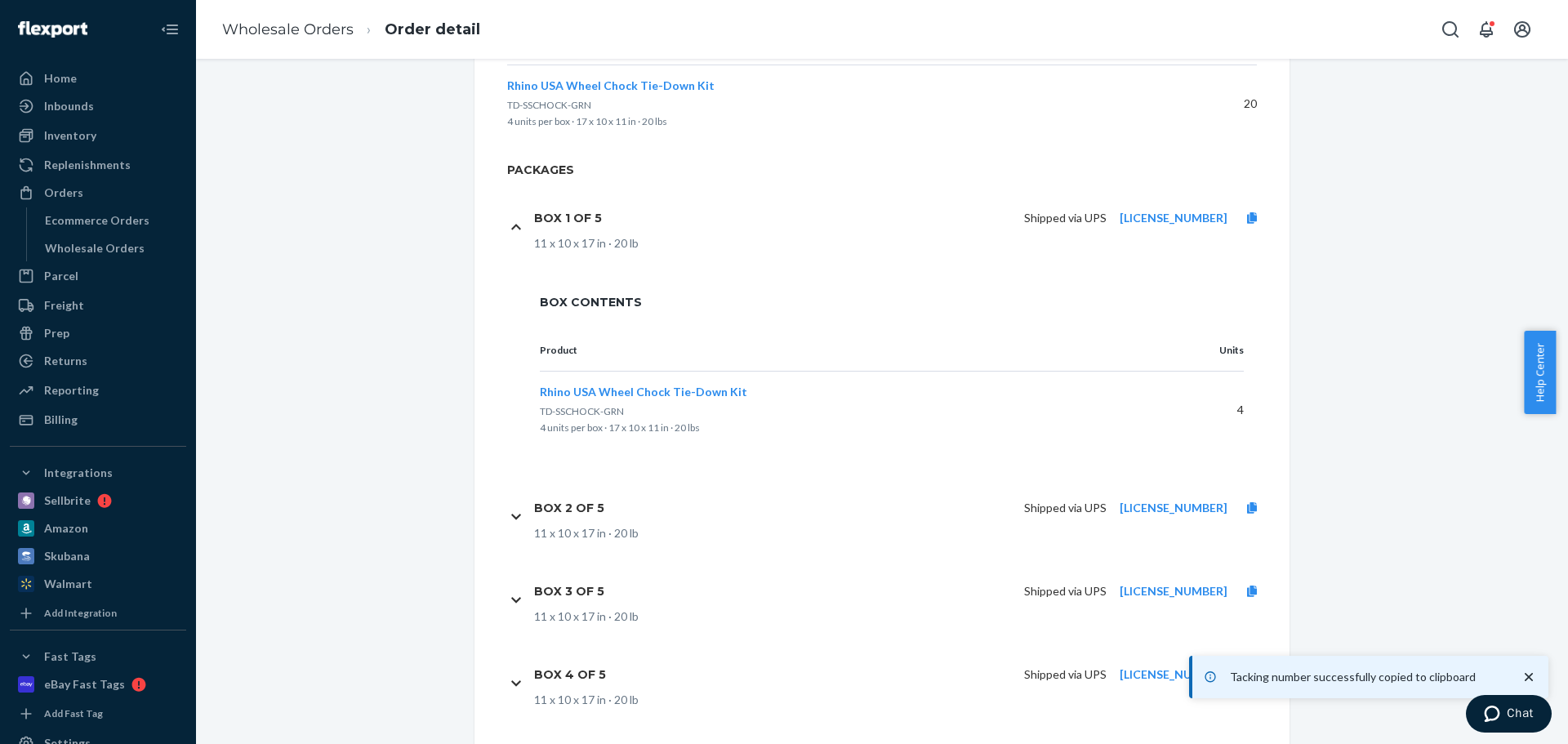 scroll, scrollTop: 622, scrollLeft: 0, axis: vertical 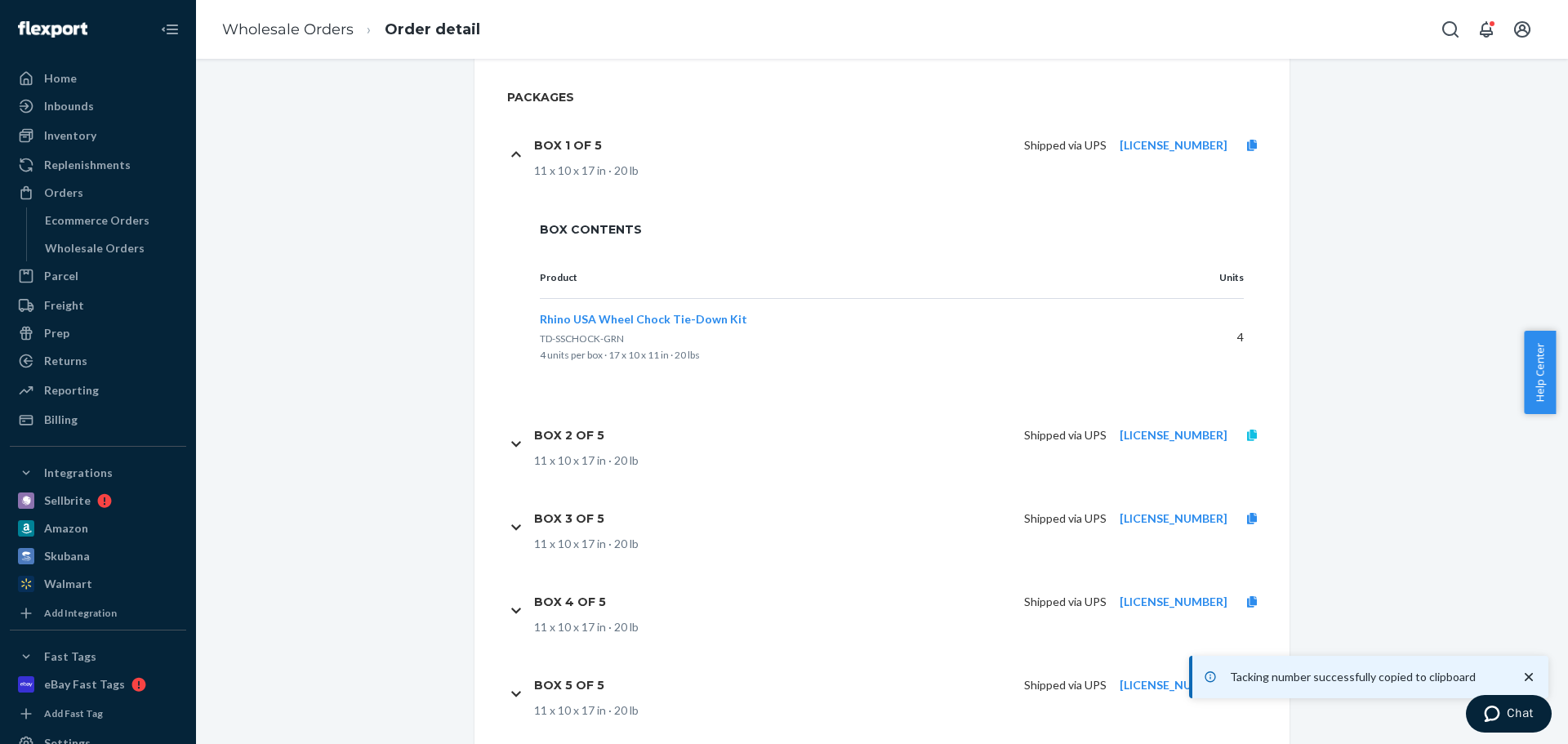 click at bounding box center (1252, 435) 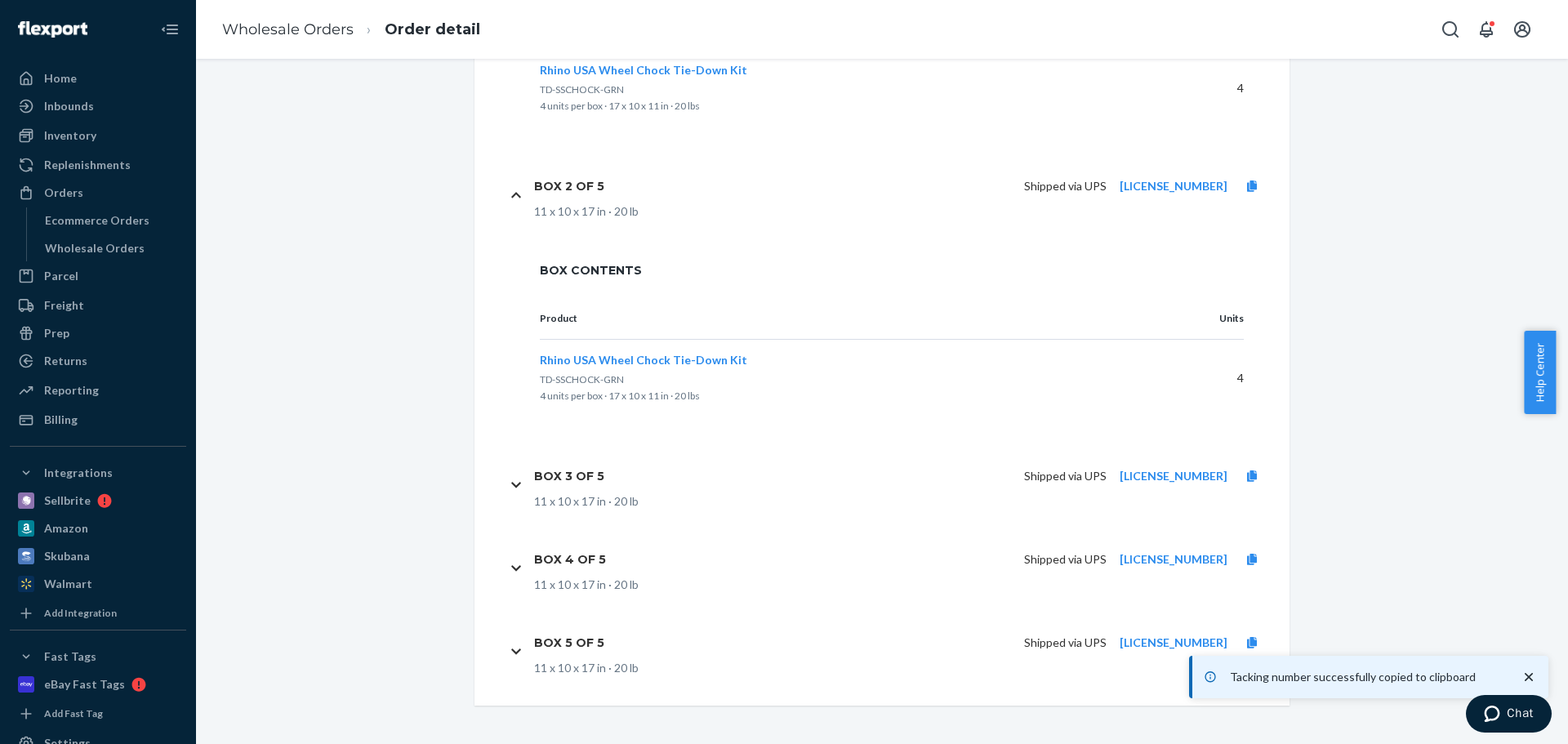 scroll, scrollTop: 872, scrollLeft: 0, axis: vertical 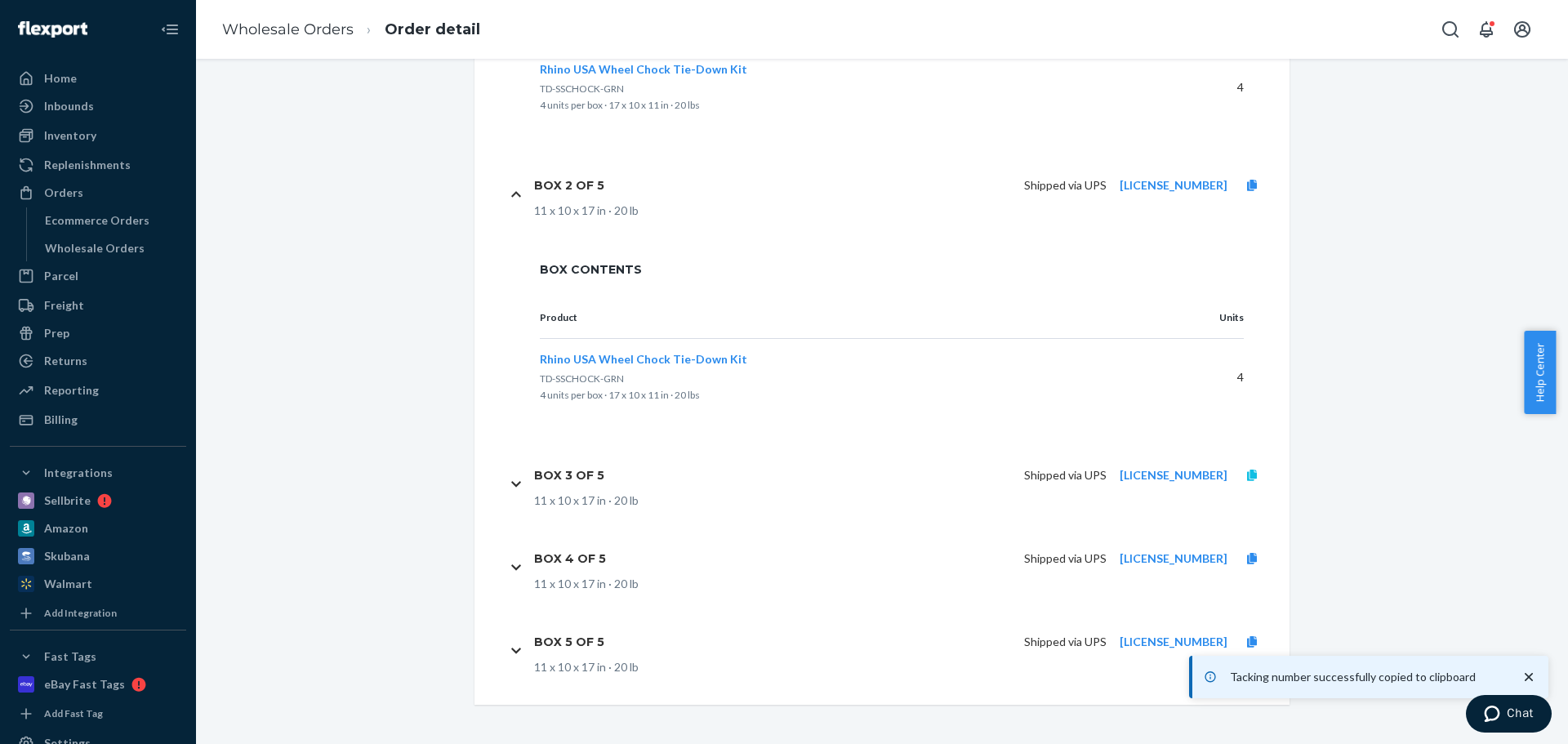 click at bounding box center [1252, 475] 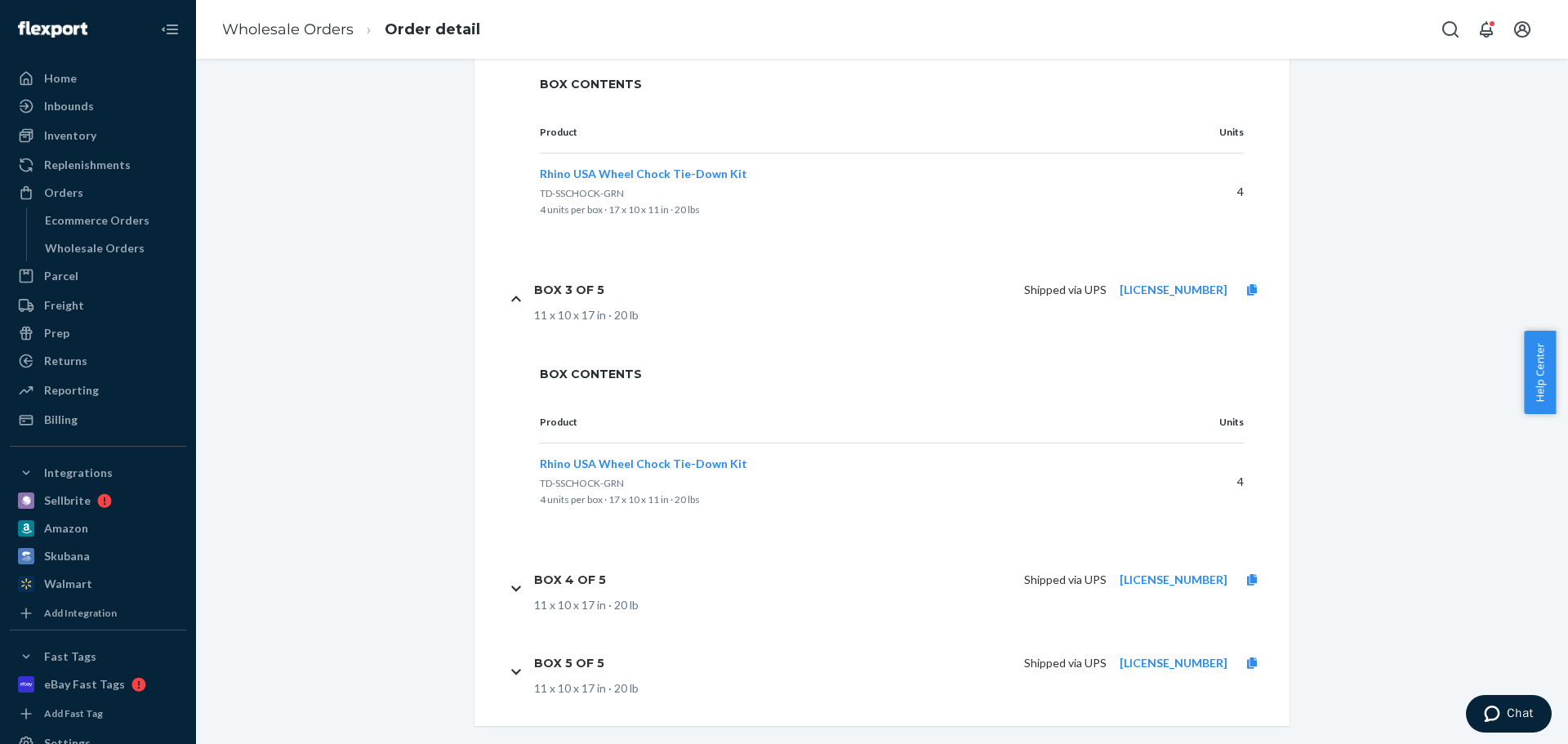 scroll, scrollTop: 1079, scrollLeft: 0, axis: vertical 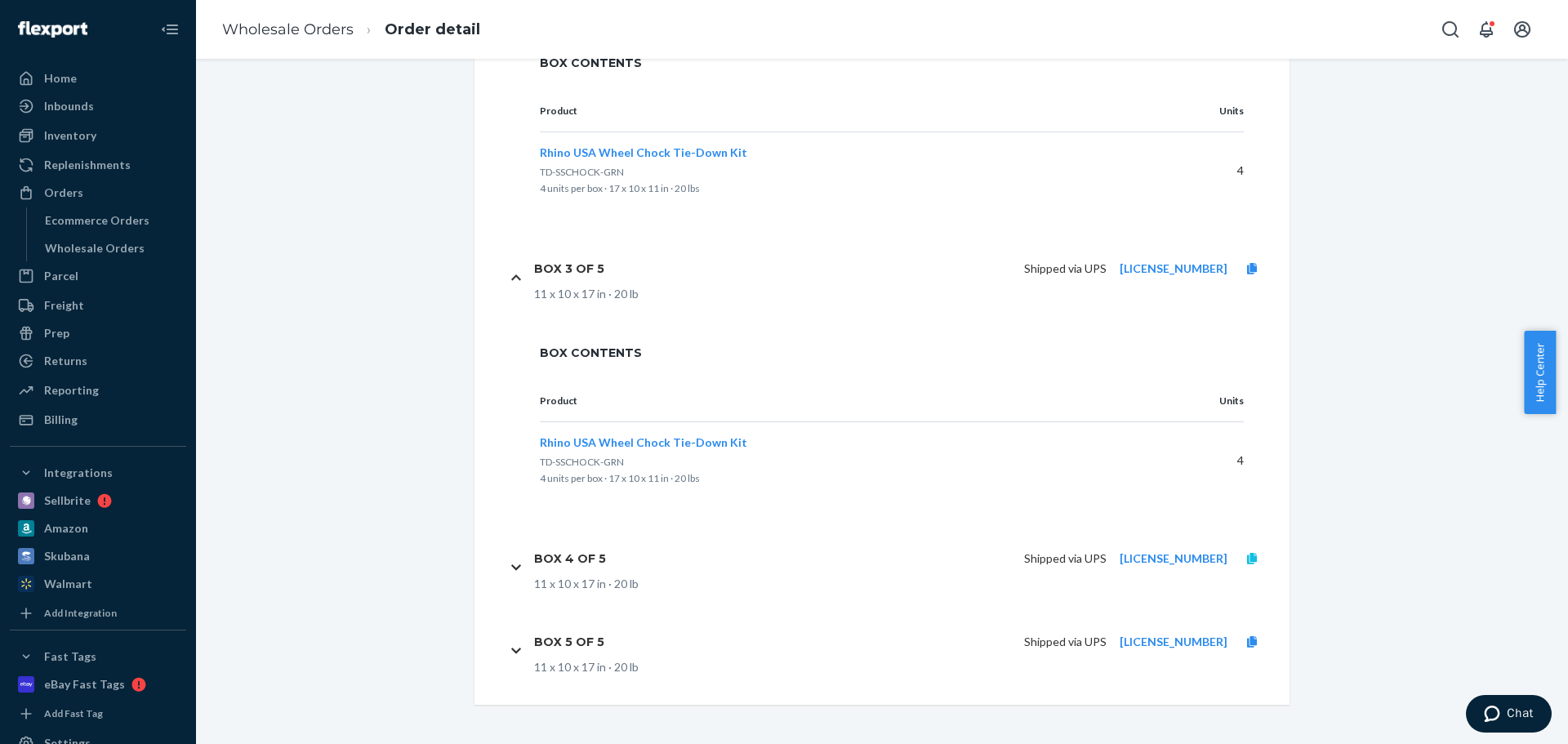 click 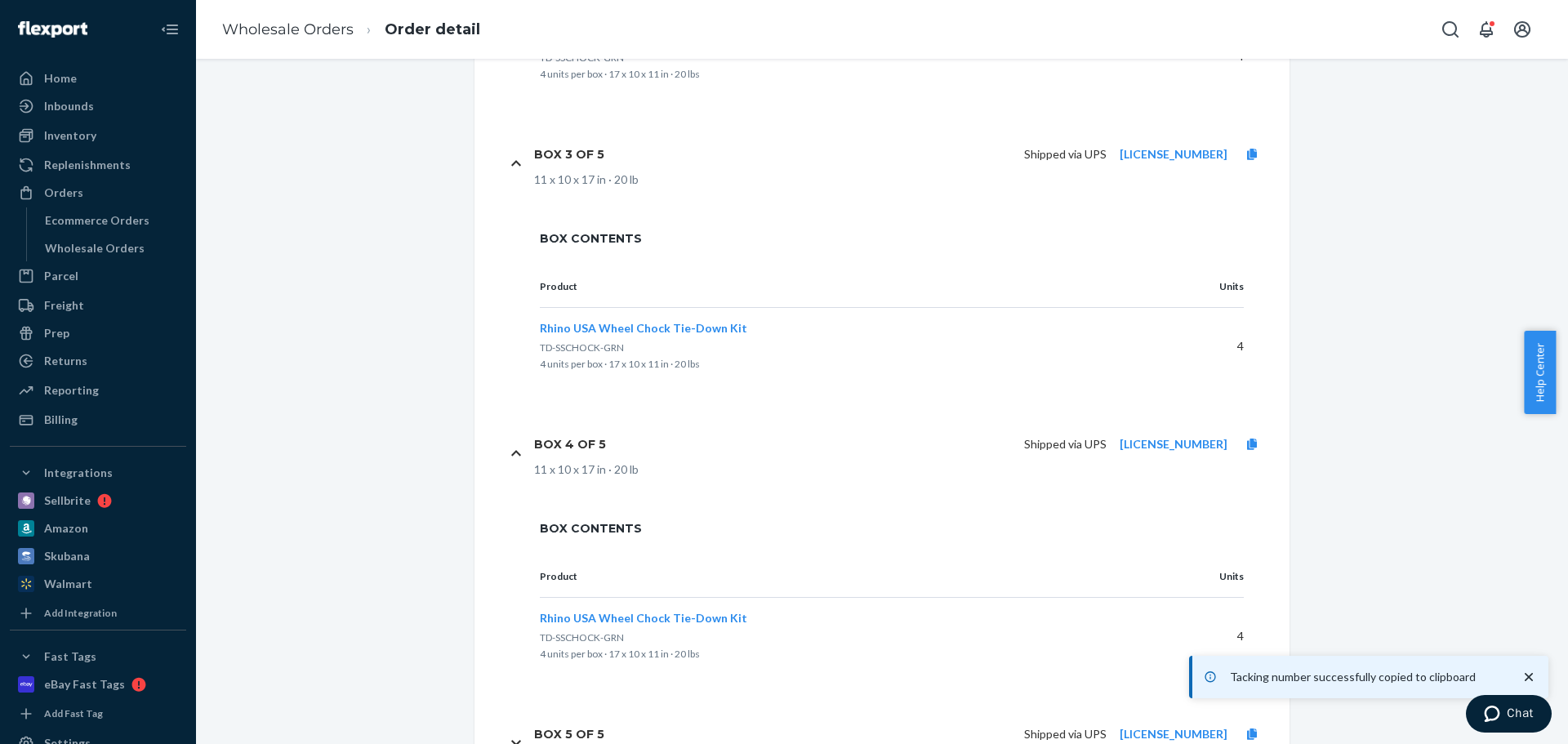 scroll, scrollTop: 1285, scrollLeft: 0, axis: vertical 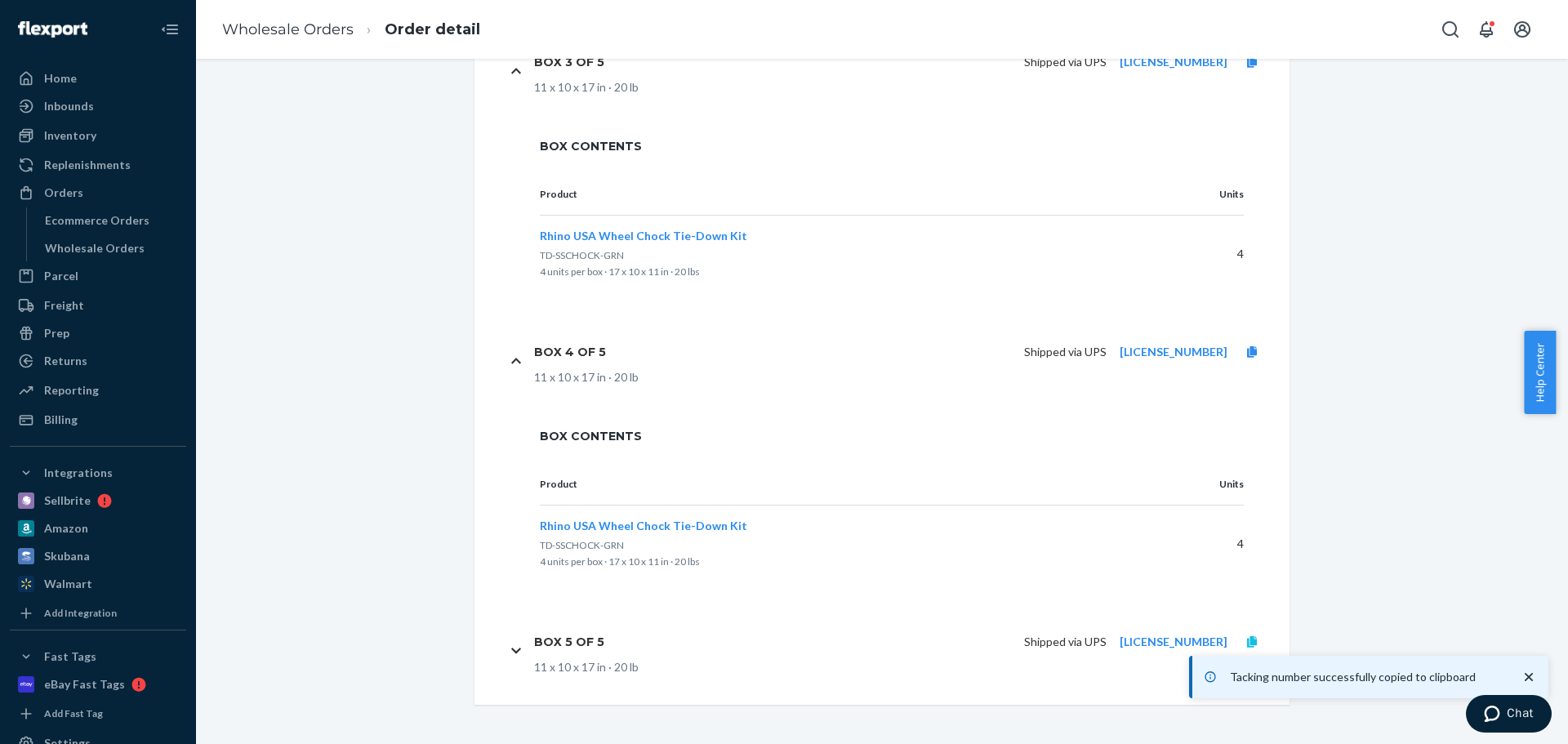 click 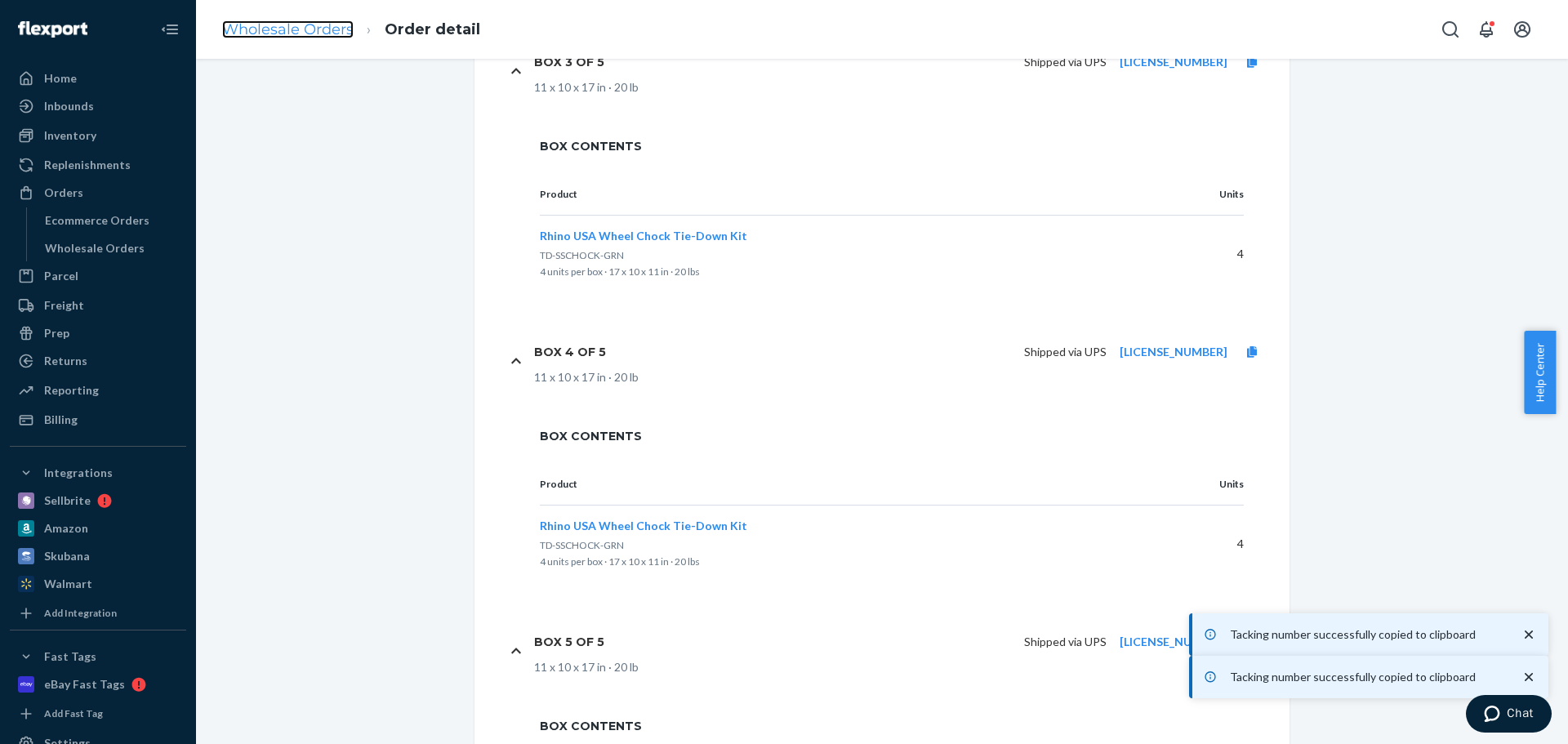 click on "Wholesale Orders" at bounding box center [287, 29] 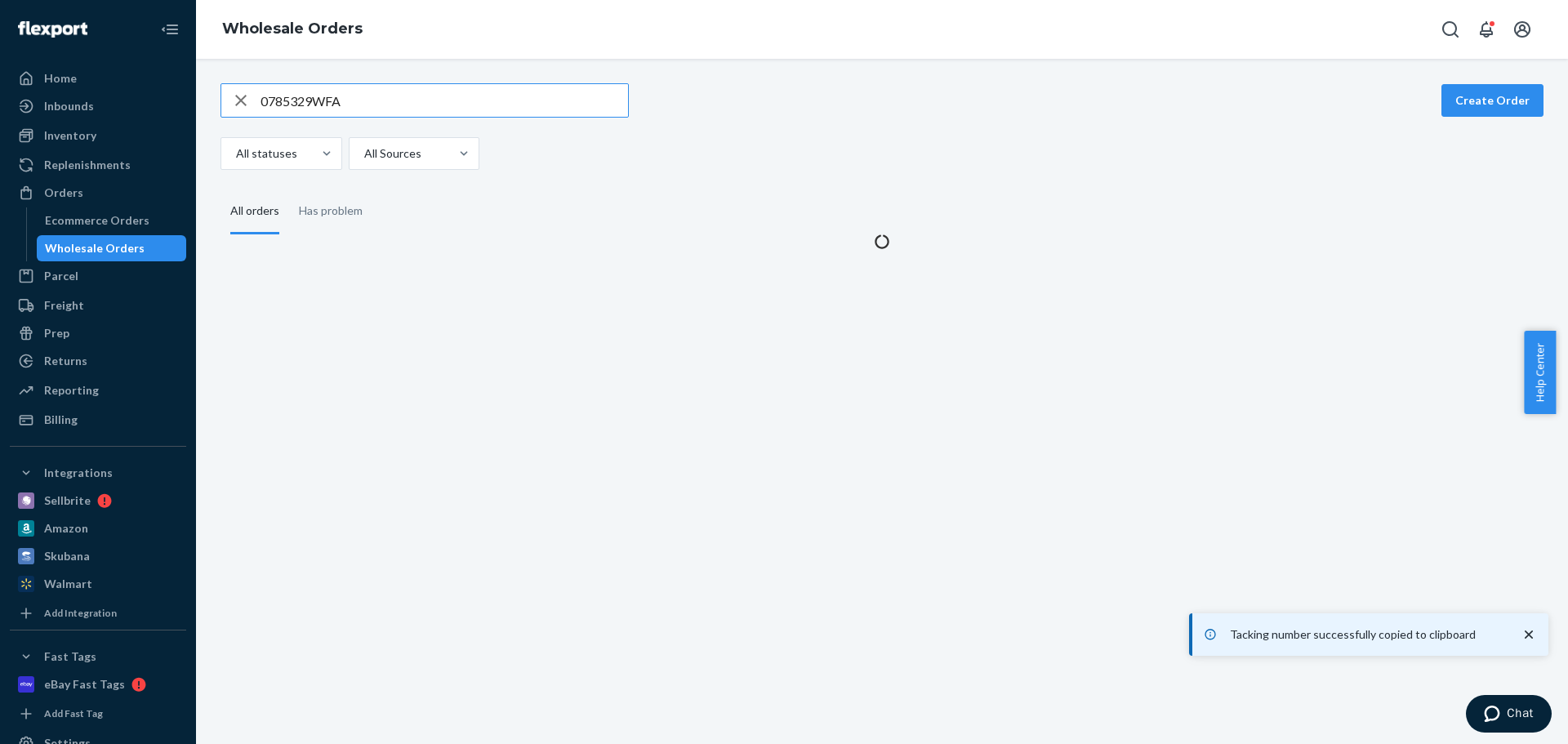 scroll, scrollTop: 0, scrollLeft: 0, axis: both 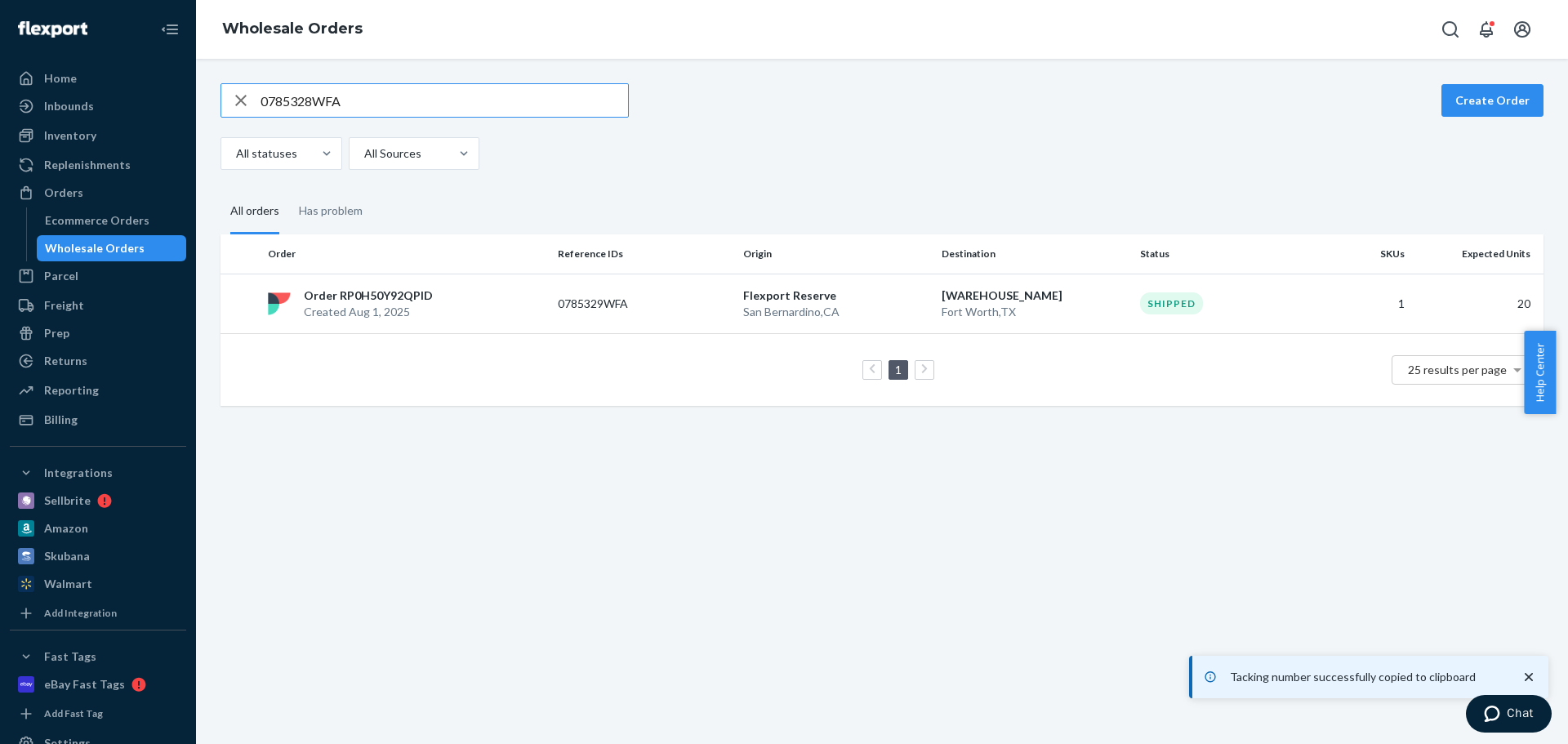 type on "0785328WFA" 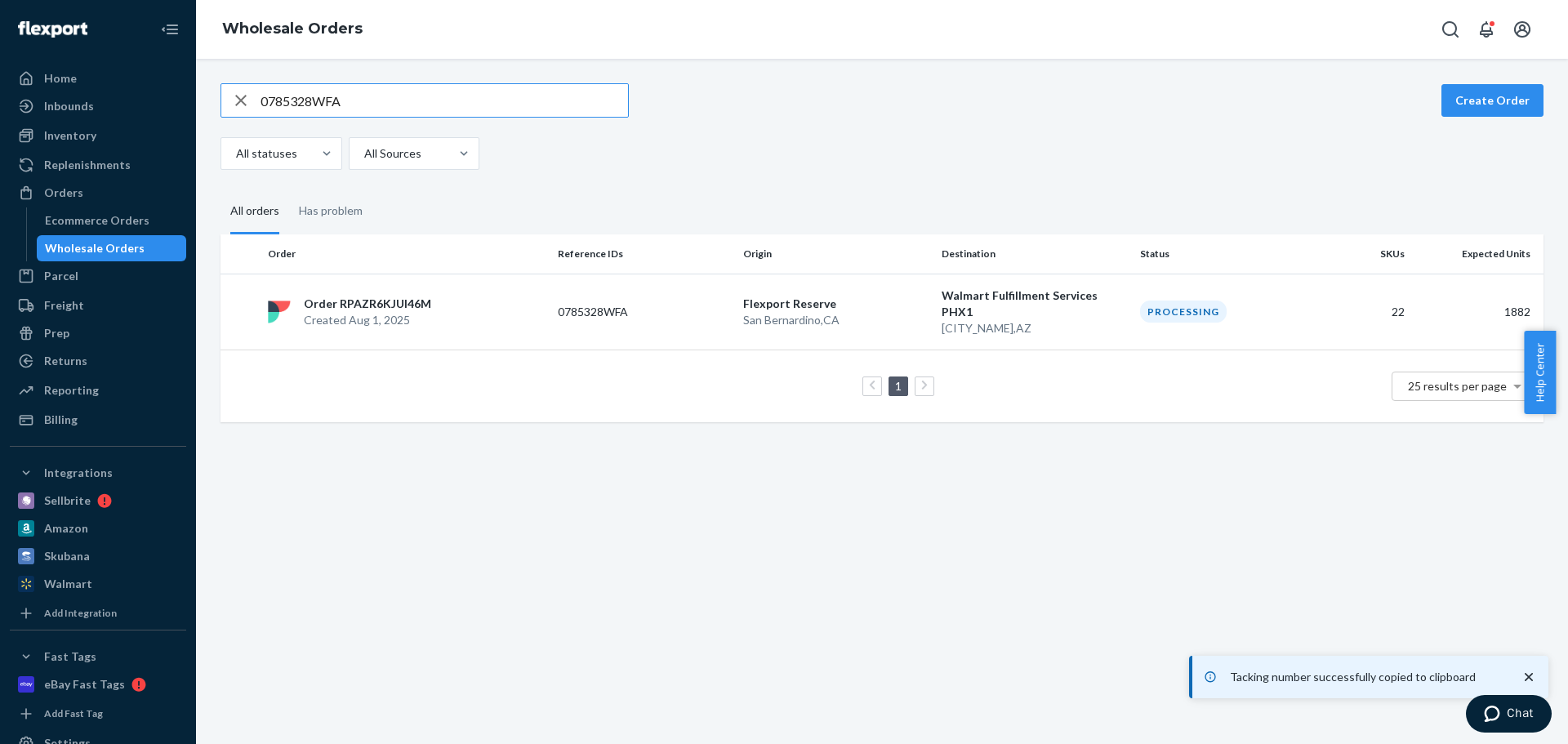 click on "0785328WFA Create Order All statuses All Sources All orders Has problem Order Reference IDs Origin Destination Status SKUs Expected Units Order RPAZR6KJUI46M Created Aug 1, 2025 0785328WFA Flexport Reserve San Bernardino ,  CA Walmart Fulfillment Services PHX1 Litchfield Park ,  AZ Processing 22 1882 1 25 results per page" at bounding box center [882, 401] 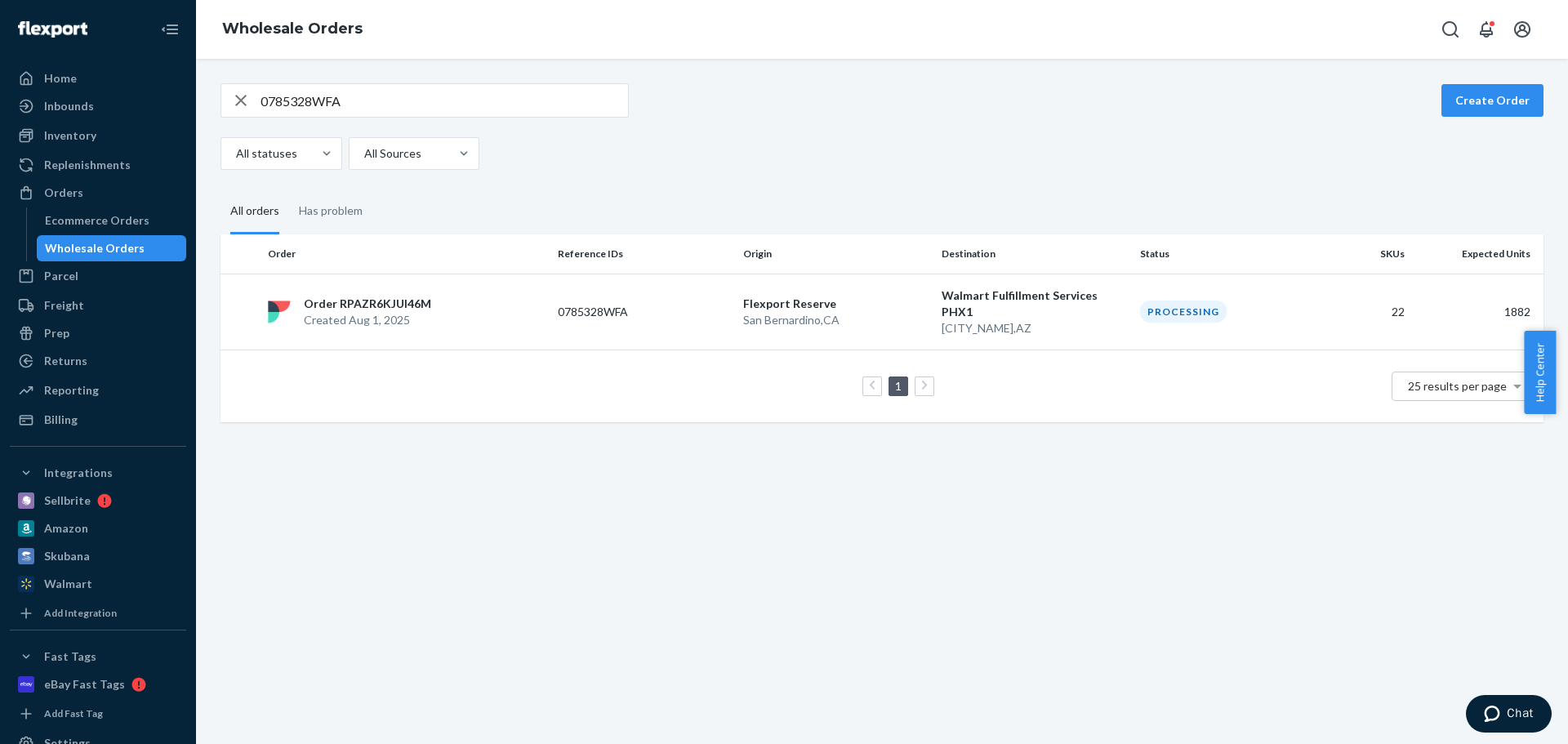 click 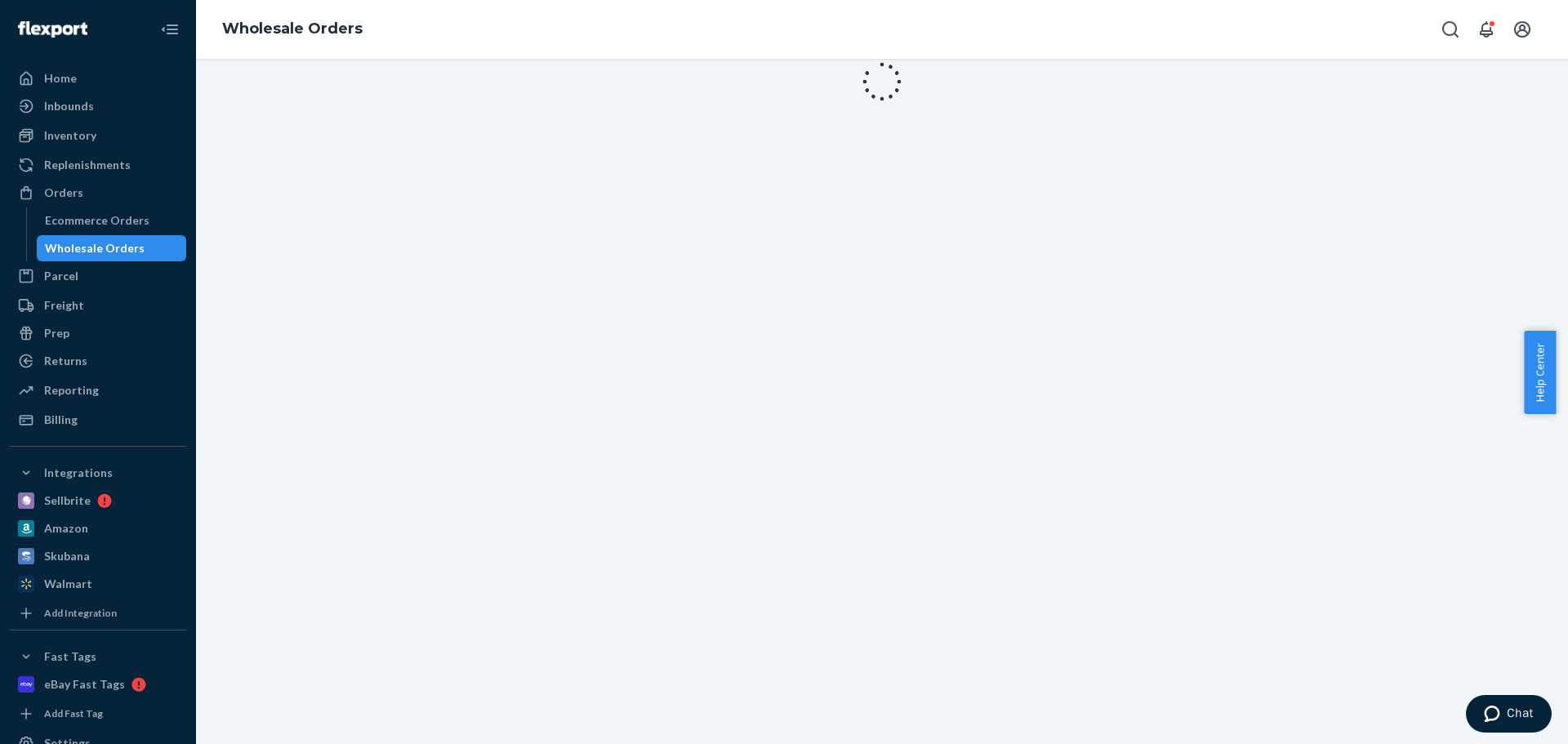 click at bounding box center (882, 401) 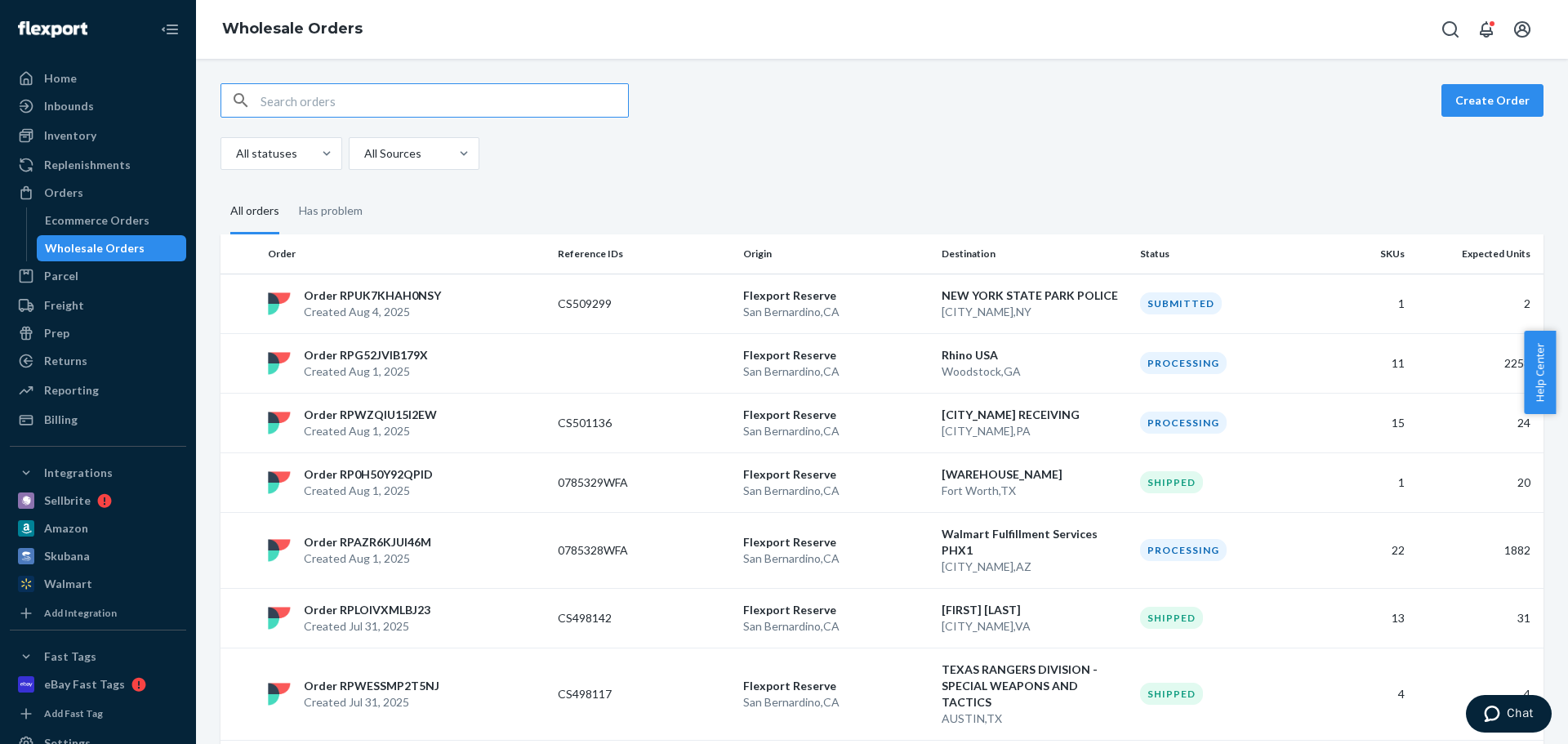 drag, startPoint x: 1000, startPoint y: 149, endPoint x: 1226, endPoint y: 73, distance: 238.43657 